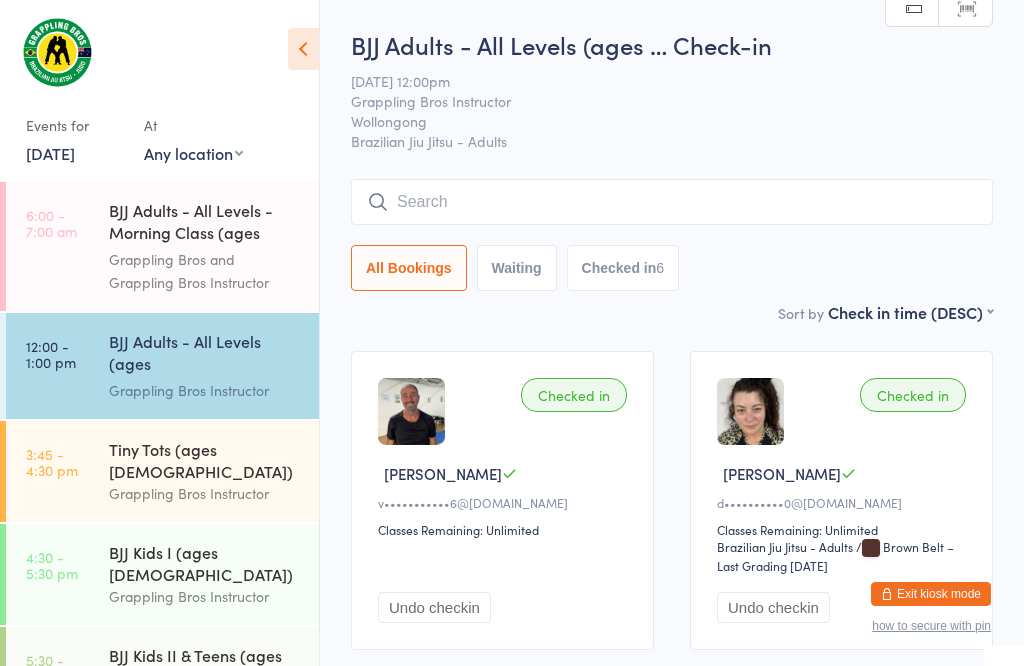 scroll, scrollTop: 181, scrollLeft: 0, axis: vertical 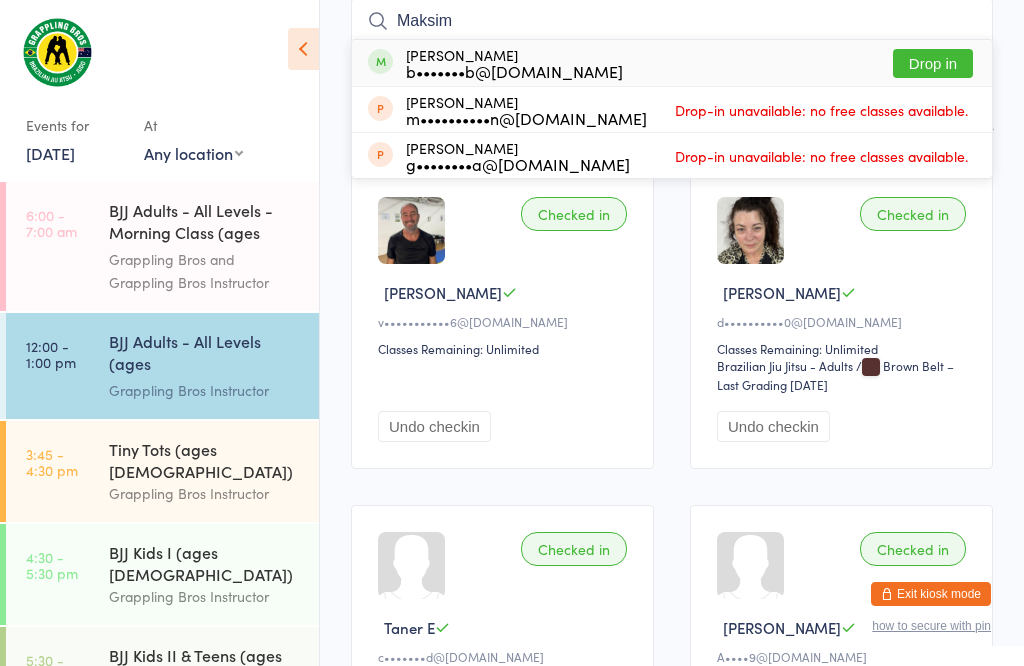 type on "Maksim" 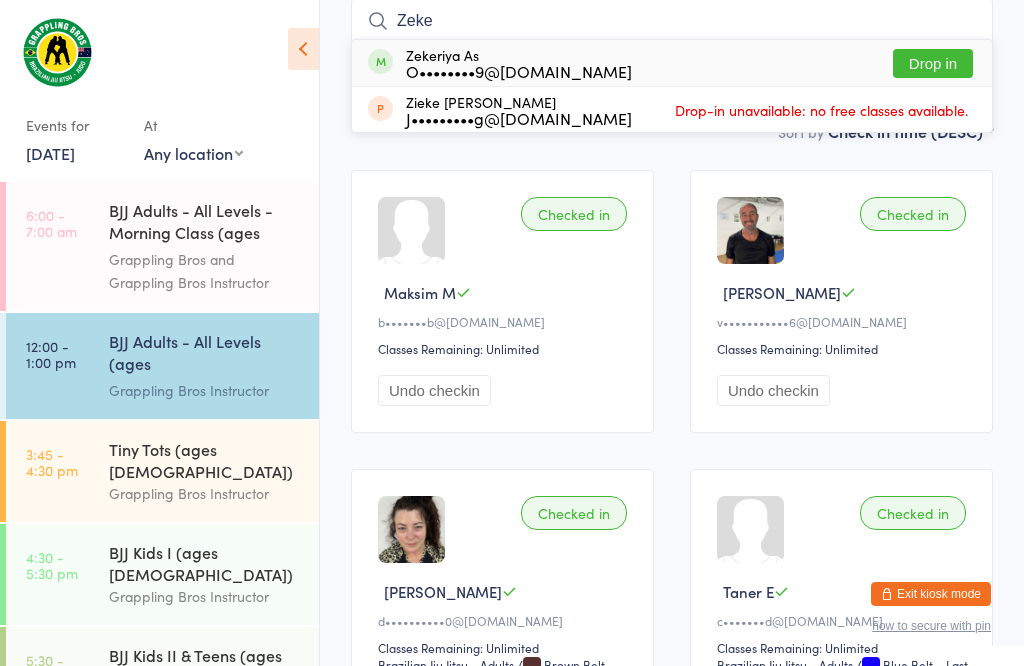 type on "Zeke" 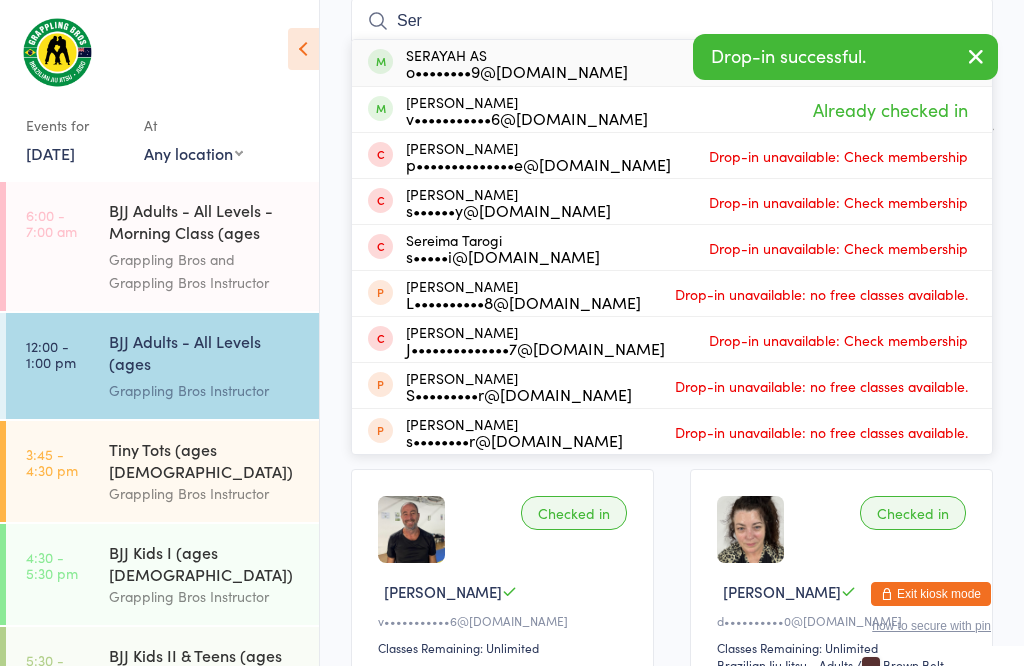 type on "Ser" 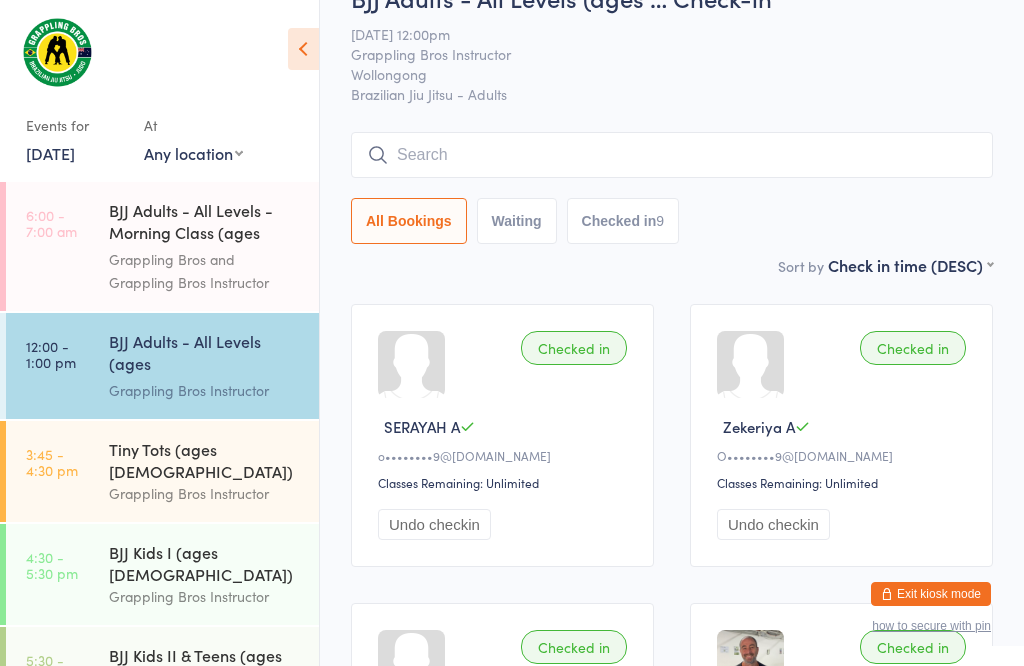 scroll, scrollTop: 107, scrollLeft: 0, axis: vertical 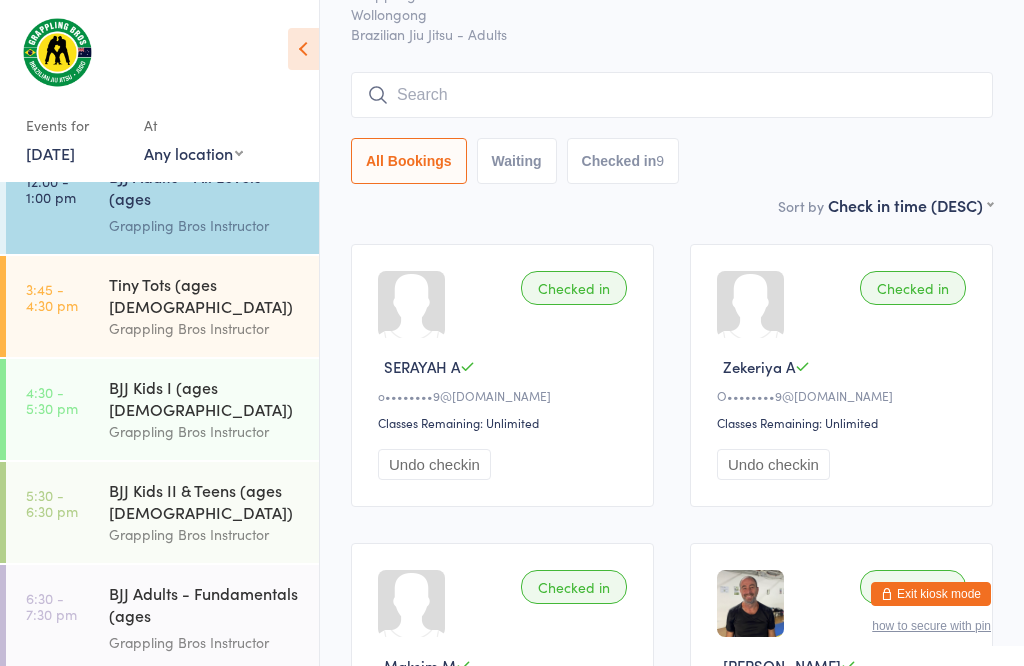 click on "Tiny Tots (ages [DEMOGRAPHIC_DATA])" at bounding box center (205, 295) 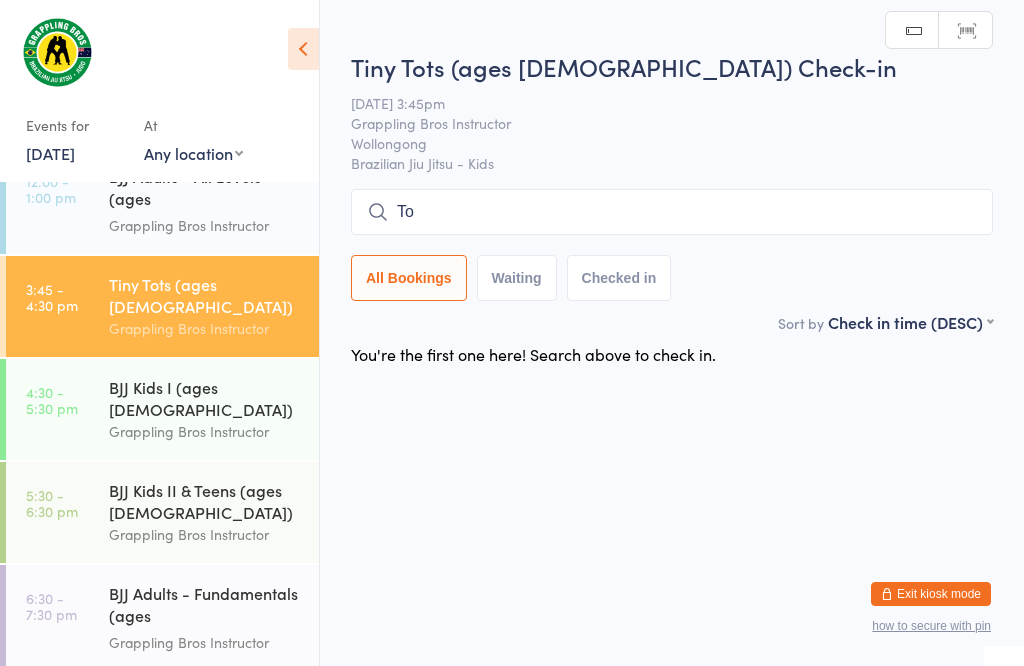 type on "[PERSON_NAME]" 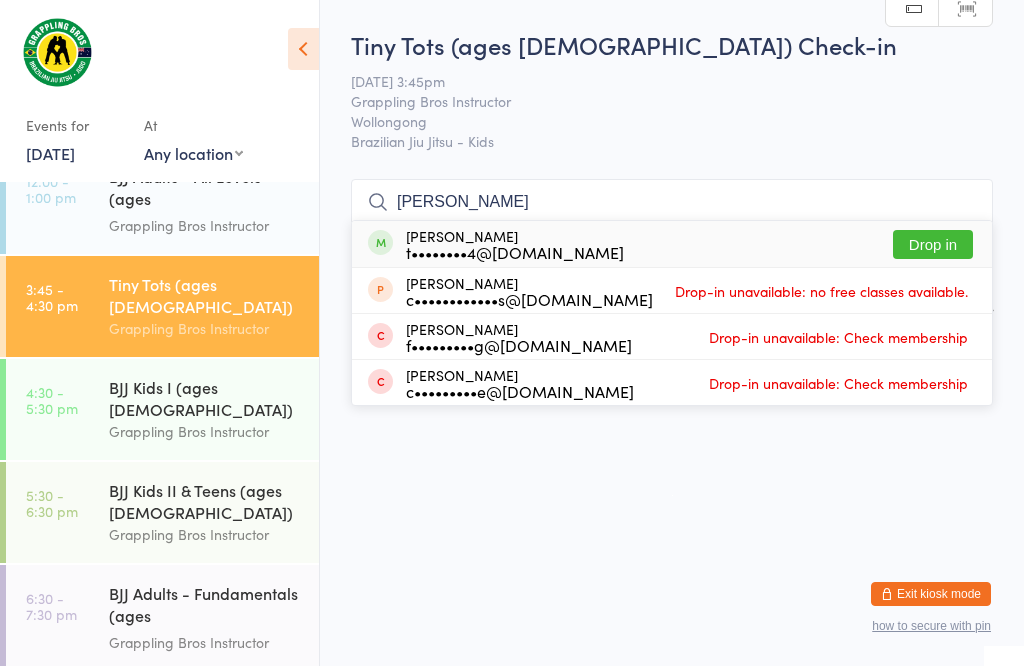scroll, scrollTop: 136, scrollLeft: 0, axis: vertical 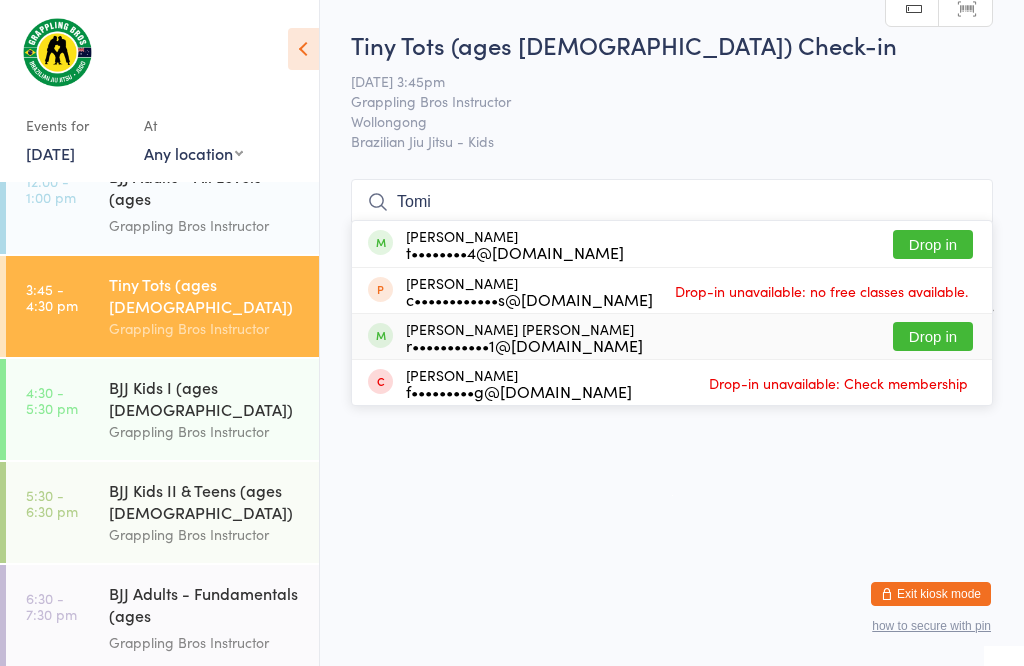 type on "Tomi" 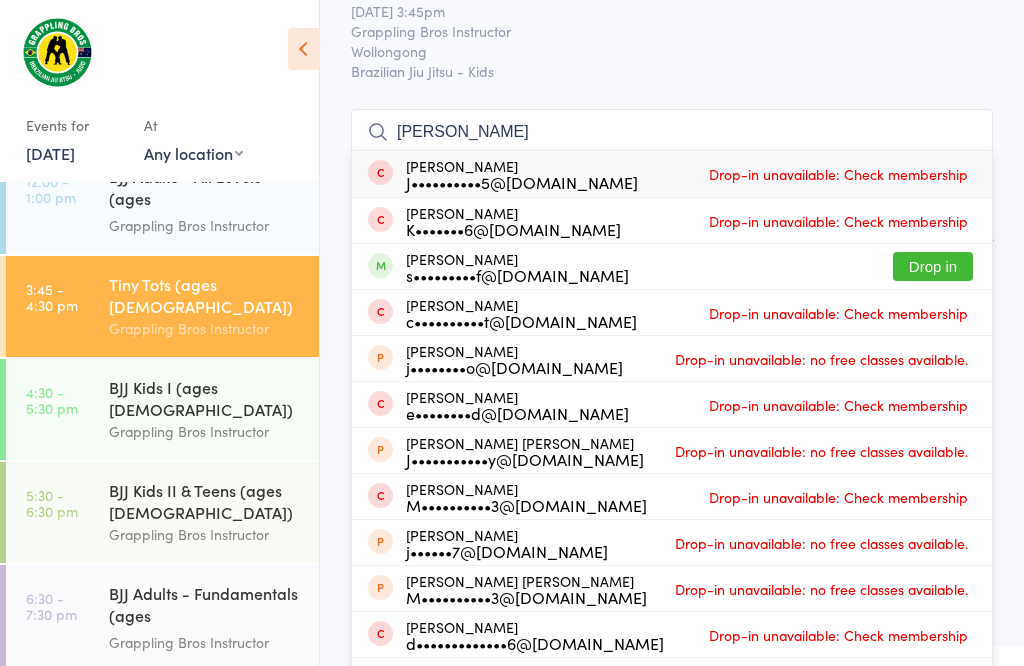 scroll, scrollTop: 72, scrollLeft: 0, axis: vertical 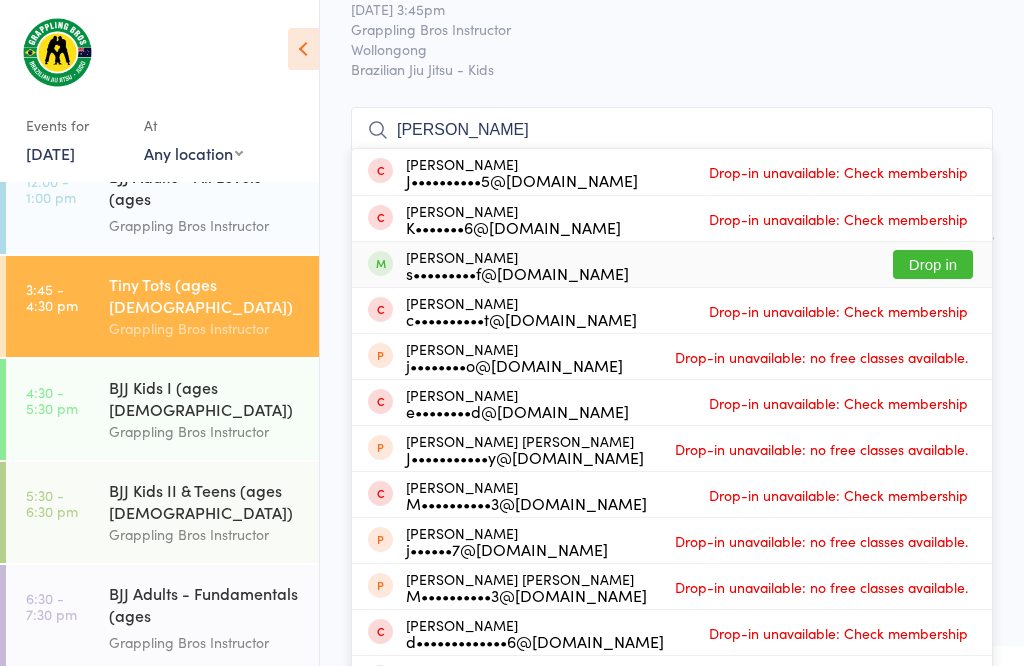 type on "[PERSON_NAME]" 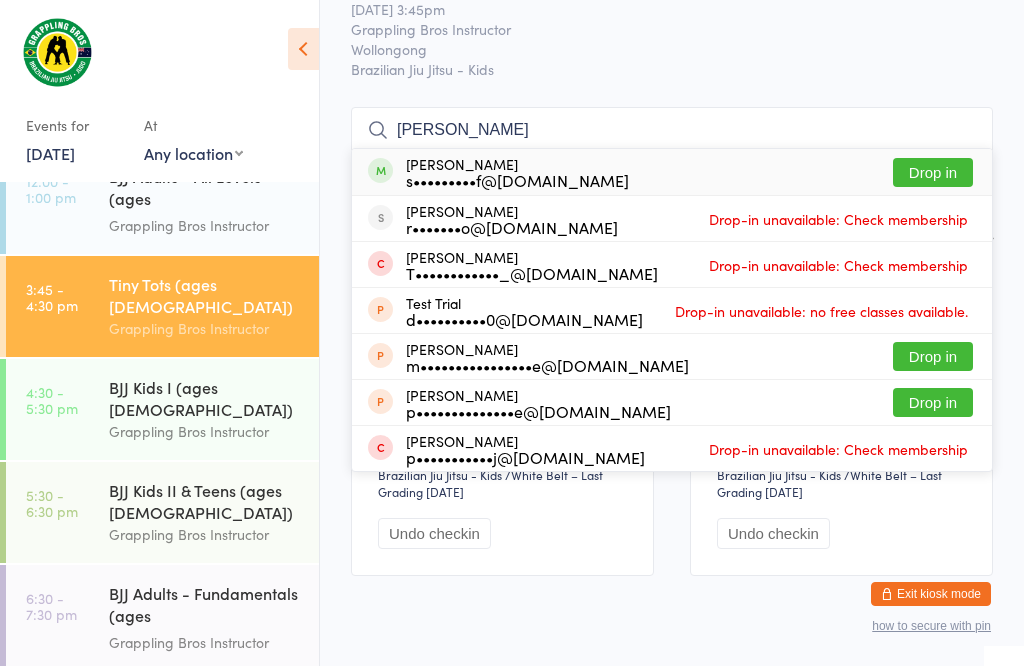 type on "[PERSON_NAME]" 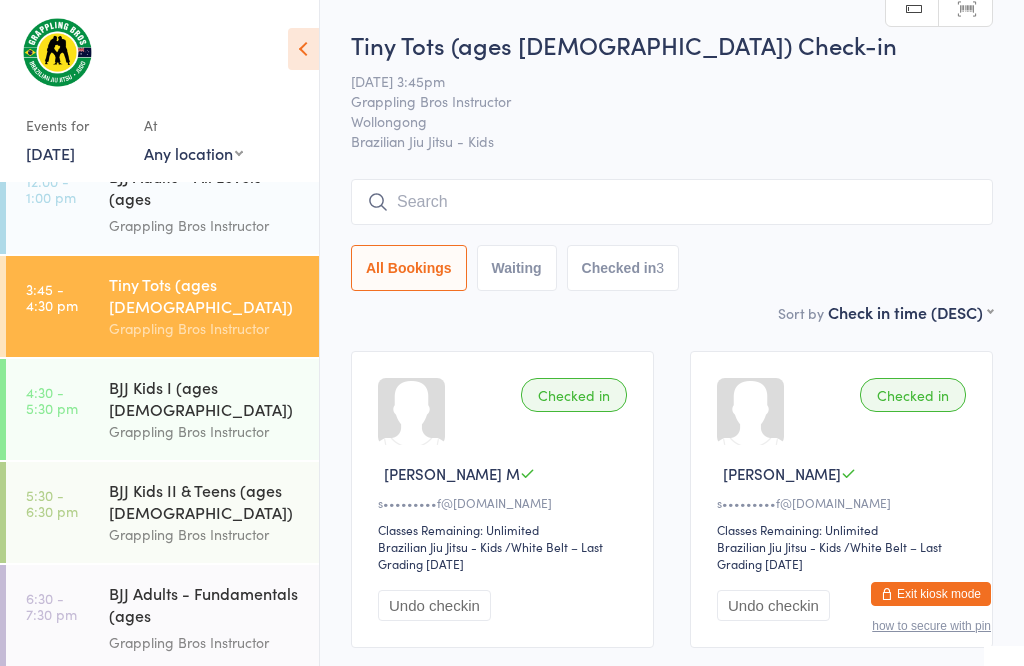 scroll, scrollTop: 0, scrollLeft: 0, axis: both 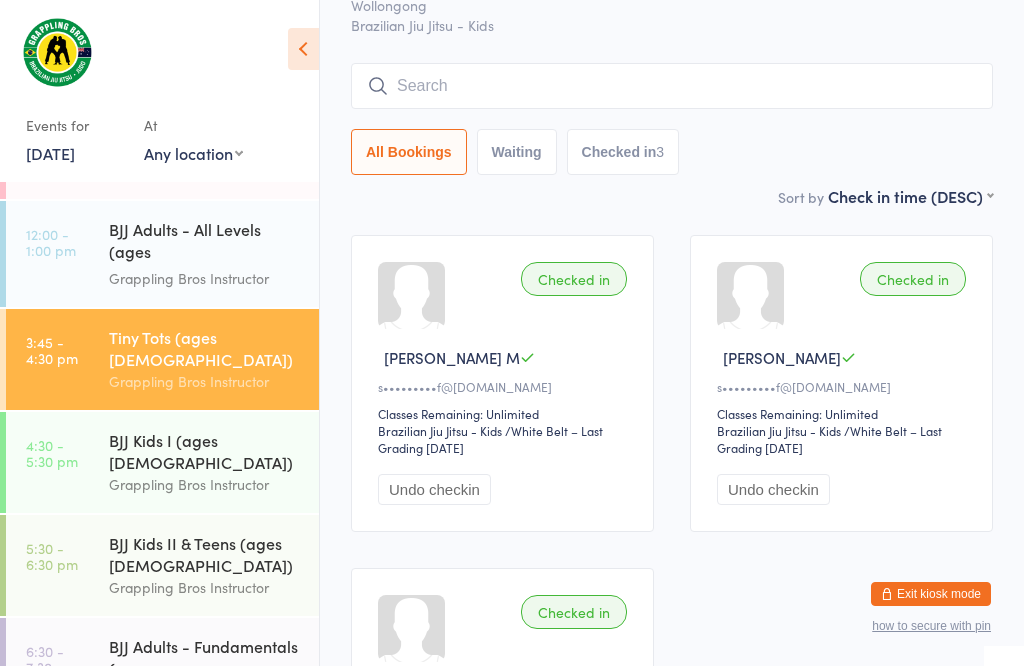 click on "Tiny Tots (ages [DEMOGRAPHIC_DATA])" at bounding box center (205, 348) 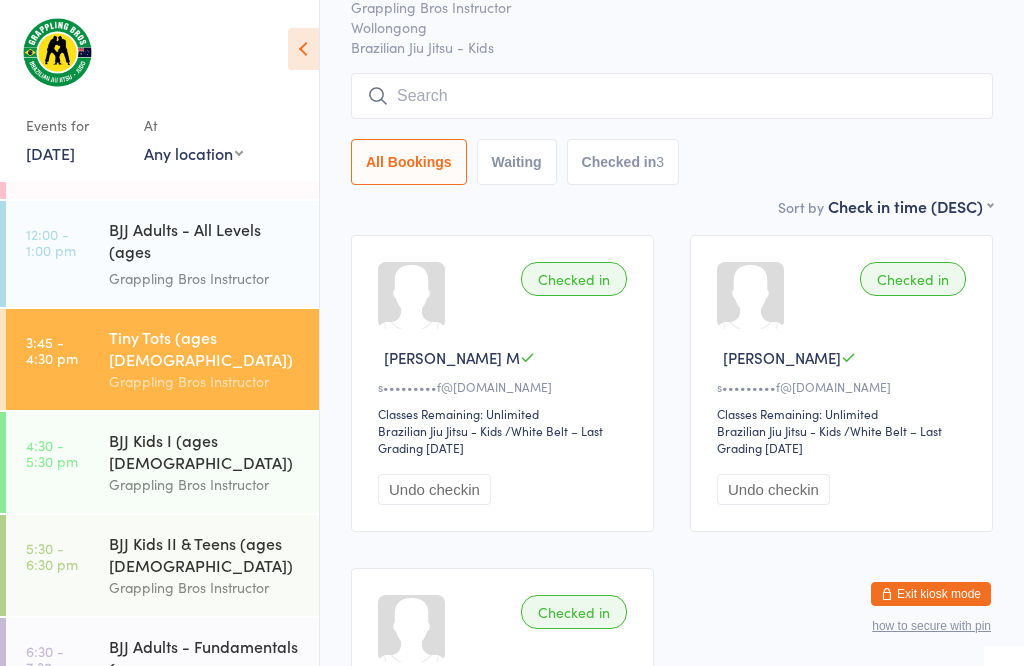 click at bounding box center [672, 96] 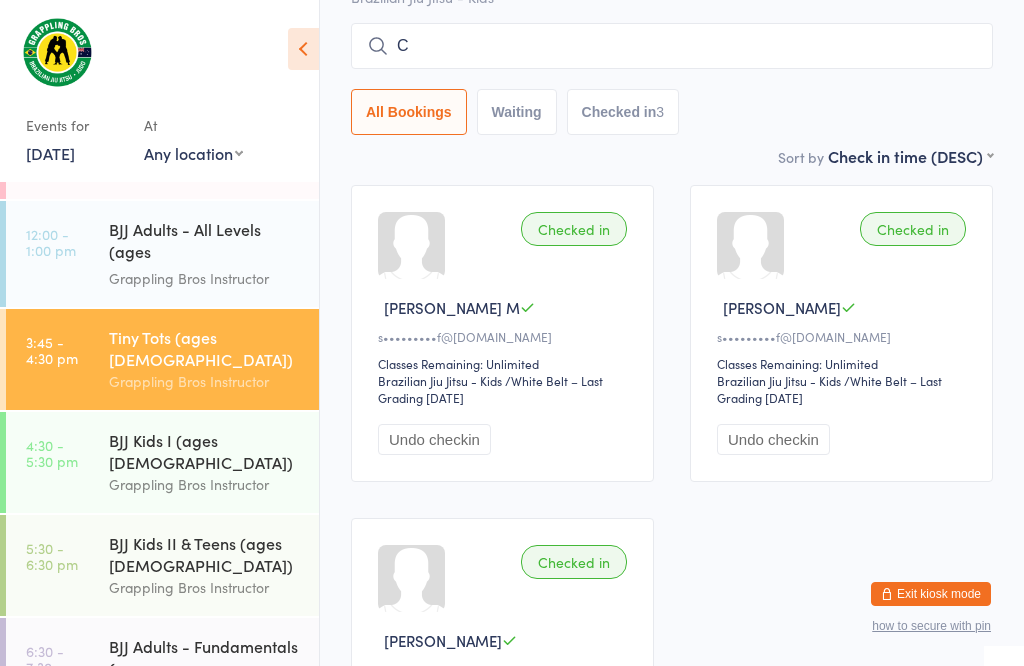 scroll, scrollTop: 172, scrollLeft: 0, axis: vertical 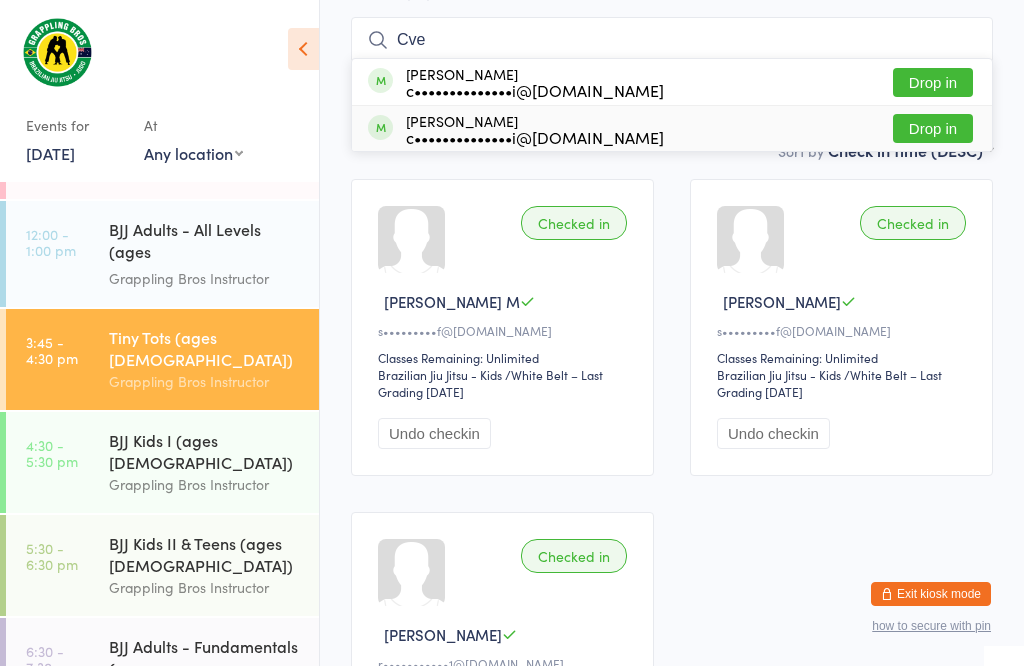 type on "Cve" 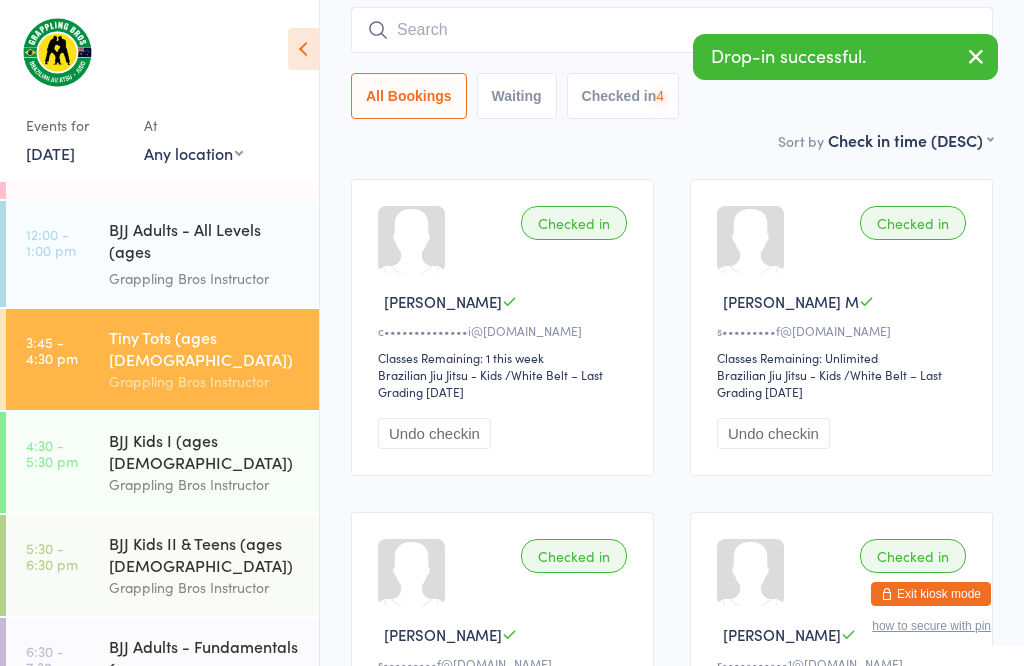 click on "Grappling Bros Instructor" at bounding box center (205, 484) 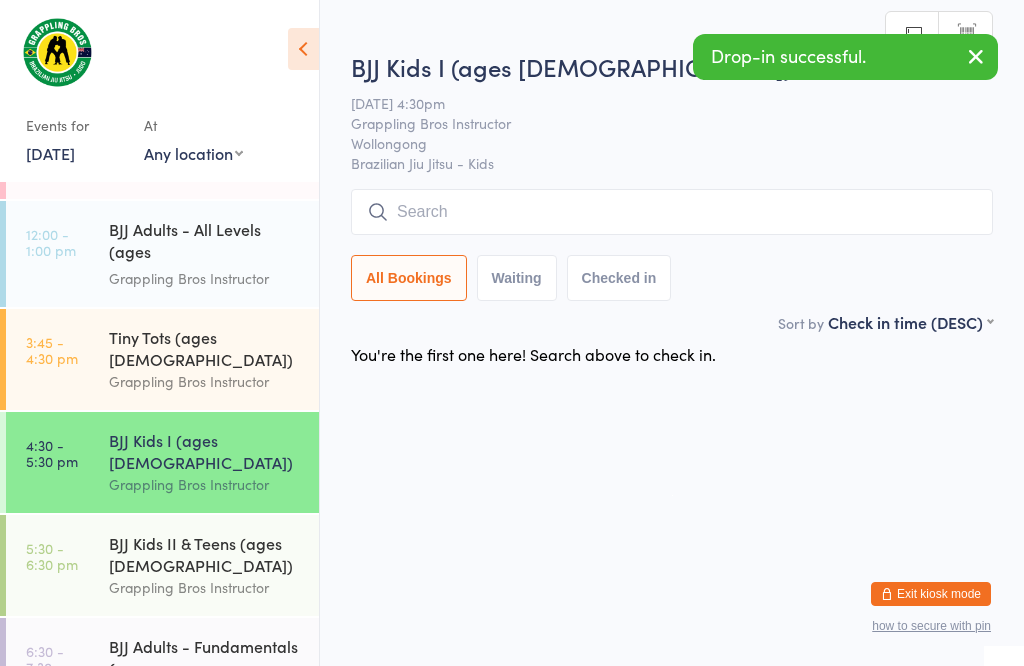 scroll, scrollTop: 1, scrollLeft: 0, axis: vertical 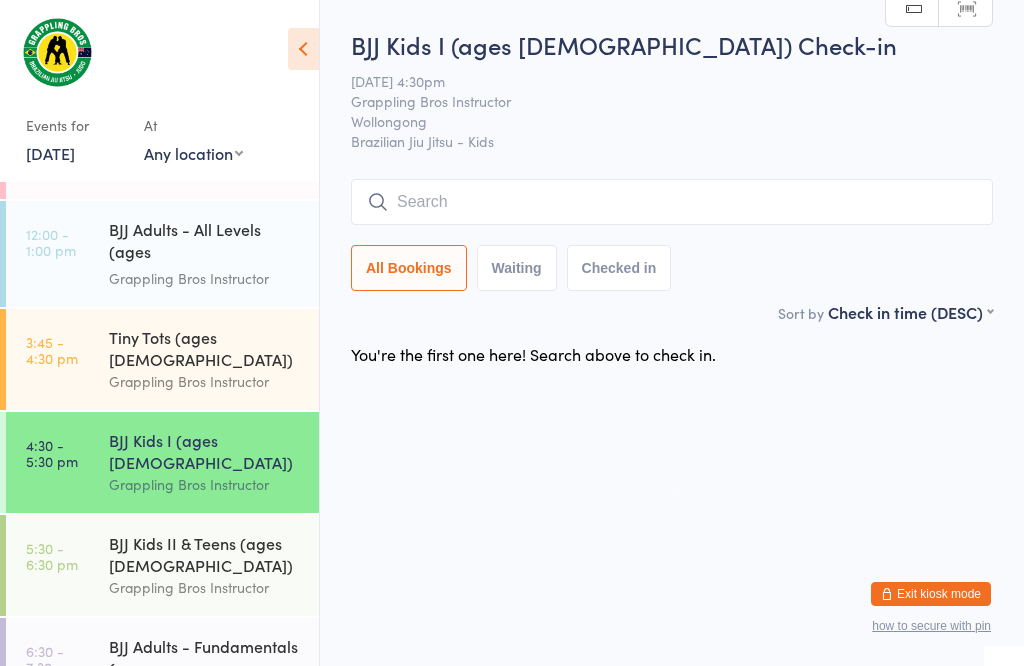click at bounding box center (672, 202) 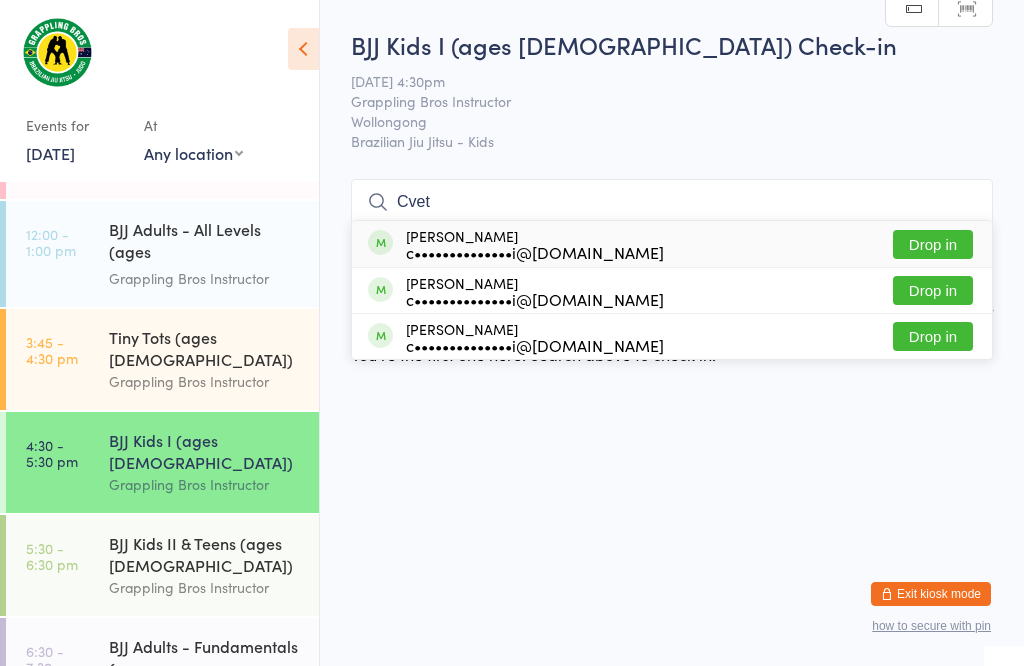 type on "Cvet" 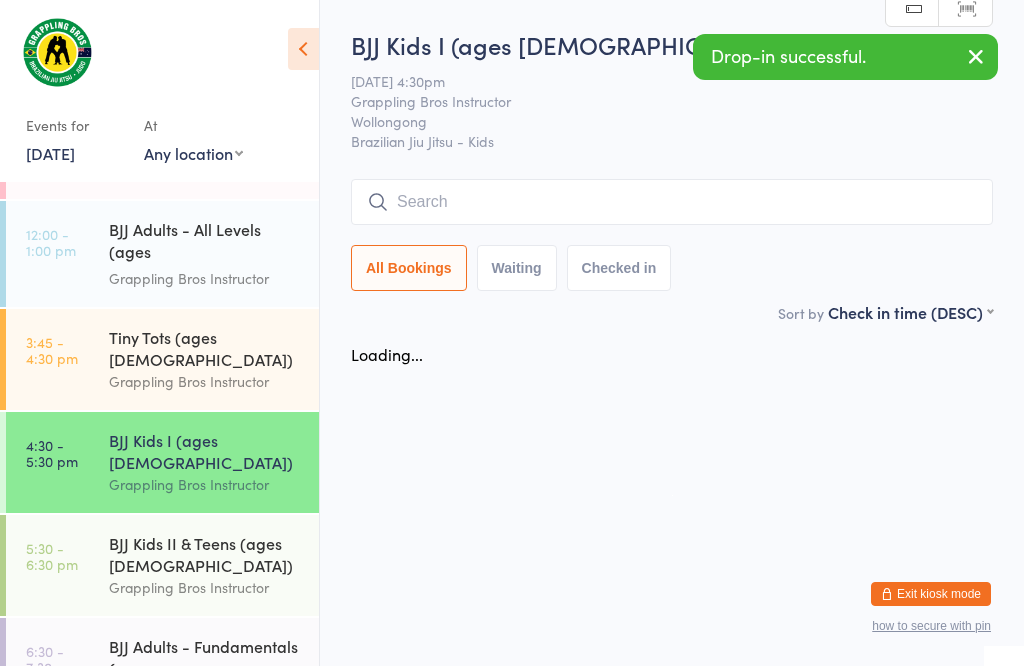 scroll, scrollTop: 1, scrollLeft: 0, axis: vertical 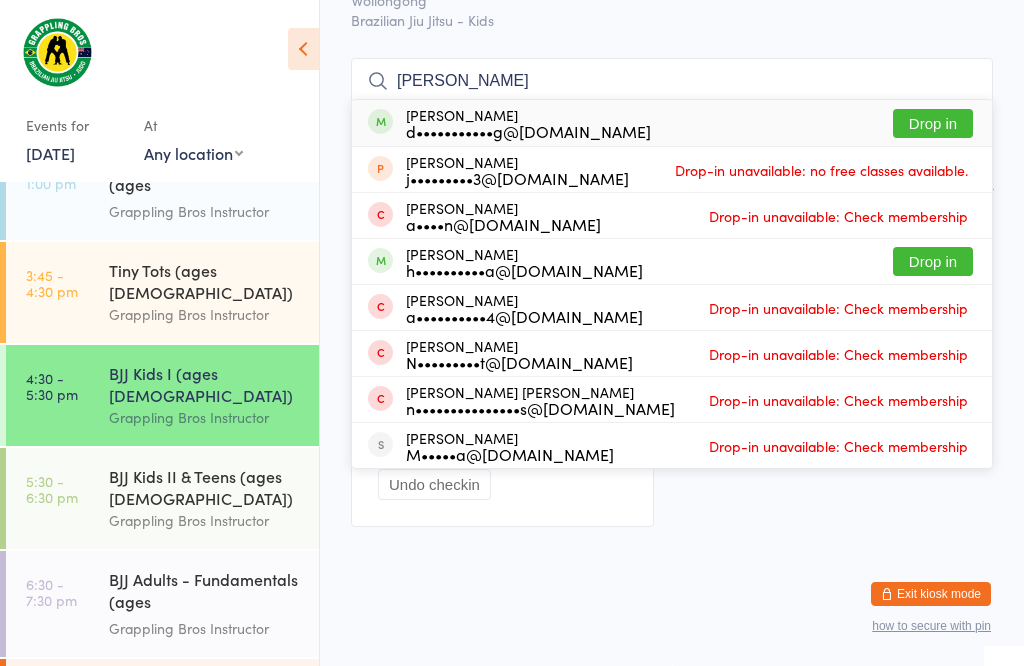 type on "[PERSON_NAME]" 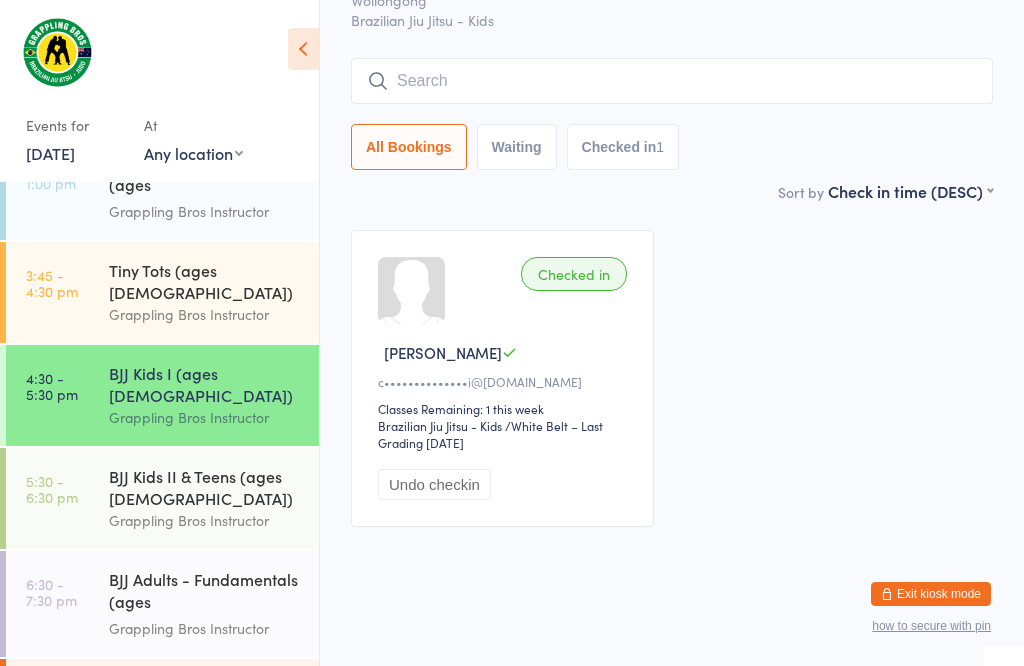 click on "You have now entered Kiosk Mode. Members will be able to check themselves in using the search field below. Click "Exit kiosk mode" below to exit Kiosk Mode at any time. Drop-in successful. Events for [DATE] [DATE]
[DATE]
Sun Mon Tue Wed Thu Fri Sat
27
29
30
01
02
03
04
05
28
06
07
08
09
10
11
12
29
13
14
15
16
17
18
19
30
20
21
22
23
24
25" at bounding box center (512, 212) 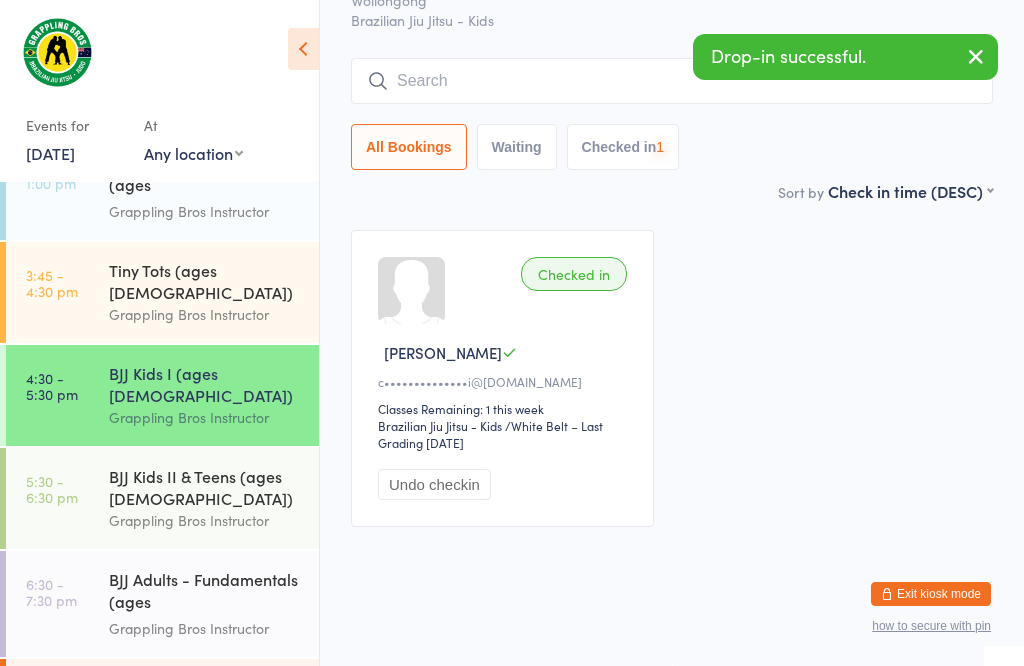 scroll, scrollTop: 81, scrollLeft: 0, axis: vertical 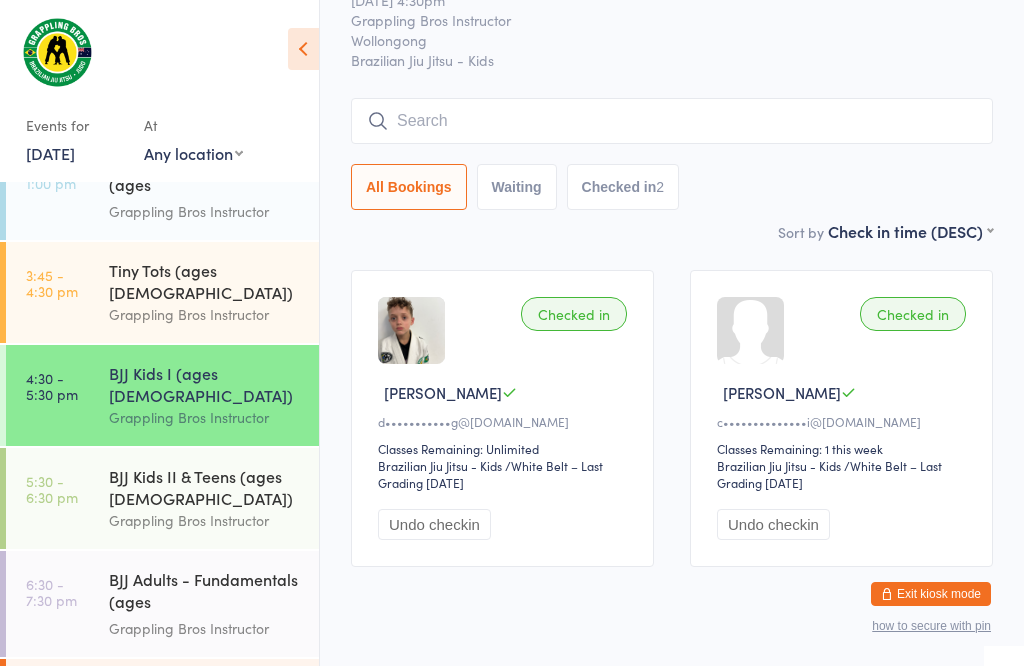 click at bounding box center (672, 121) 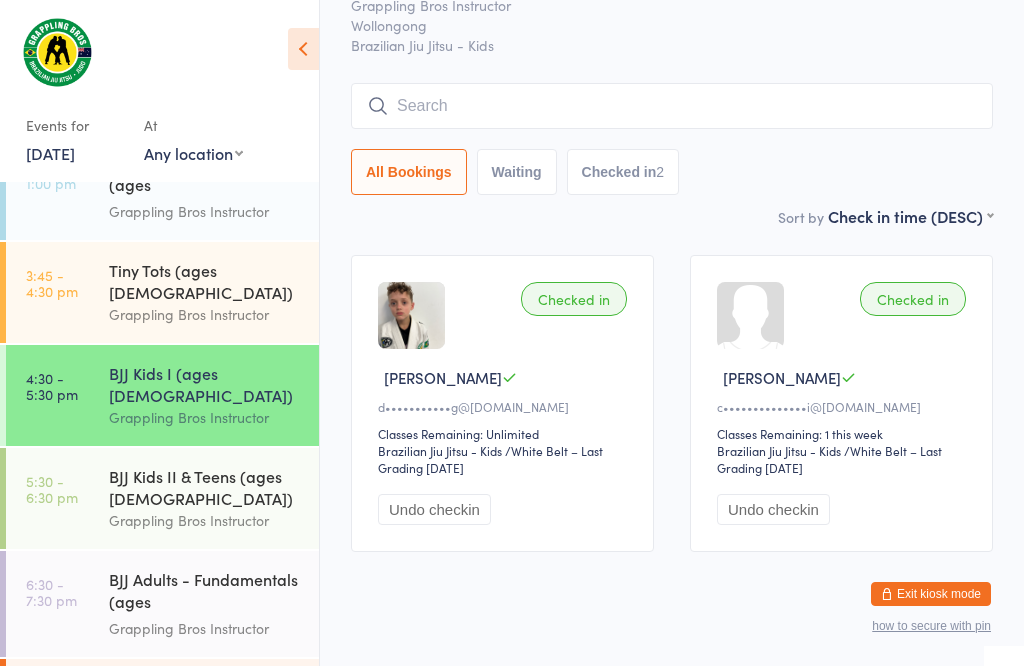 scroll, scrollTop: 181, scrollLeft: 0, axis: vertical 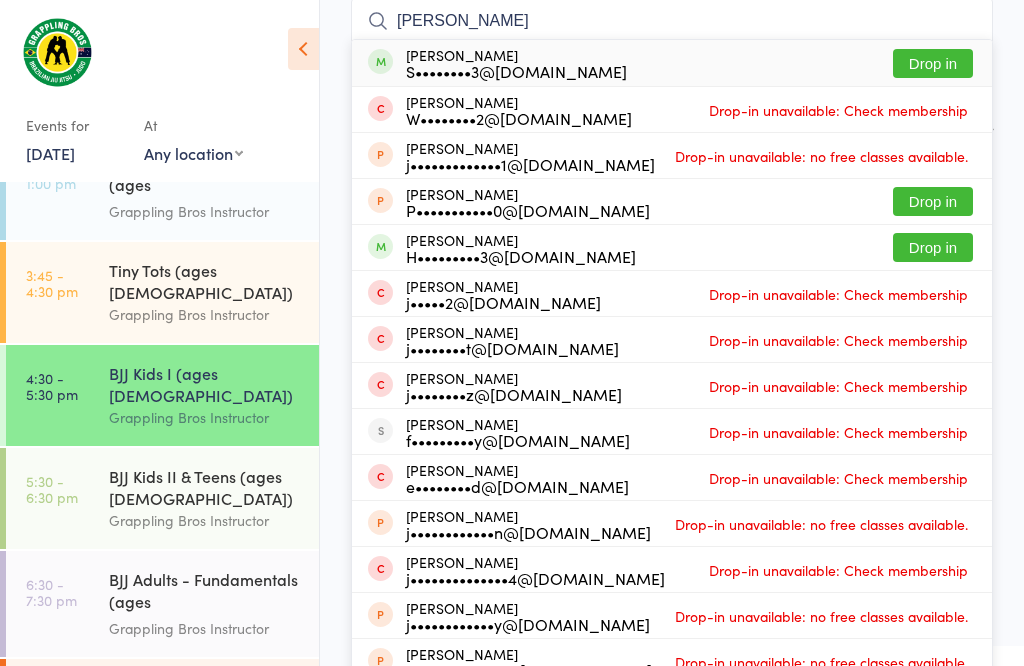 type on "[PERSON_NAME]" 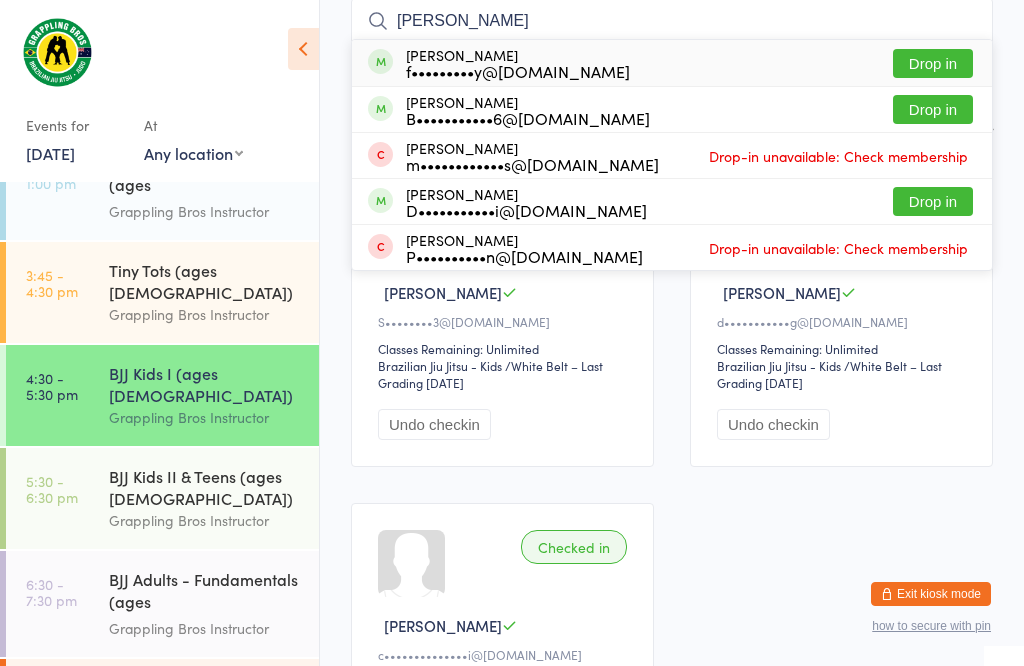 type on "[PERSON_NAME]" 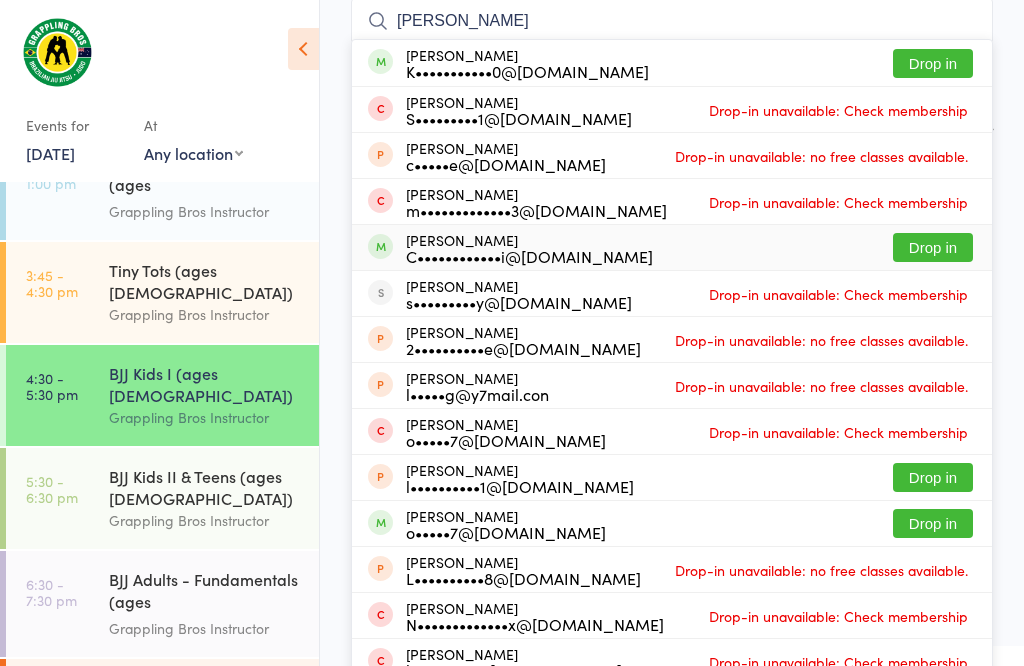 type on "[PERSON_NAME]" 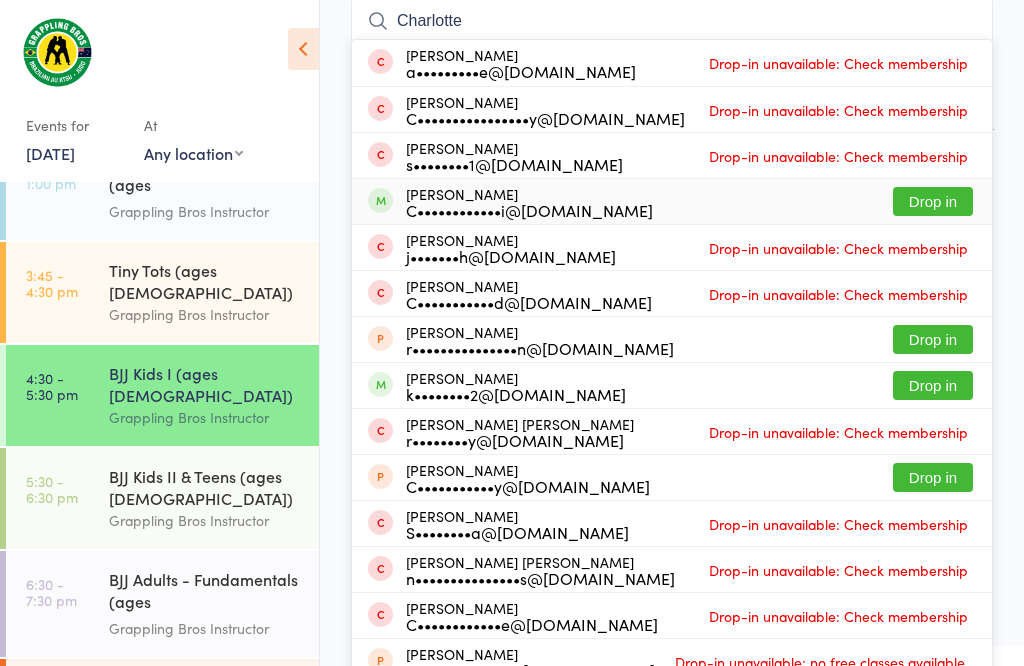 type on "Charlotte" 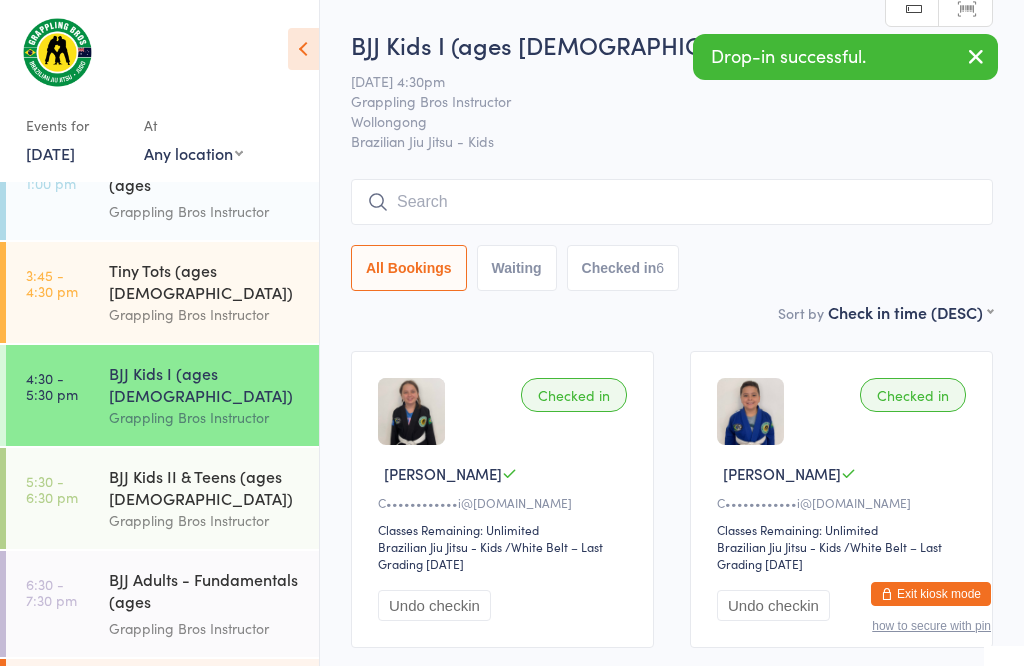 scroll, scrollTop: 0, scrollLeft: 0, axis: both 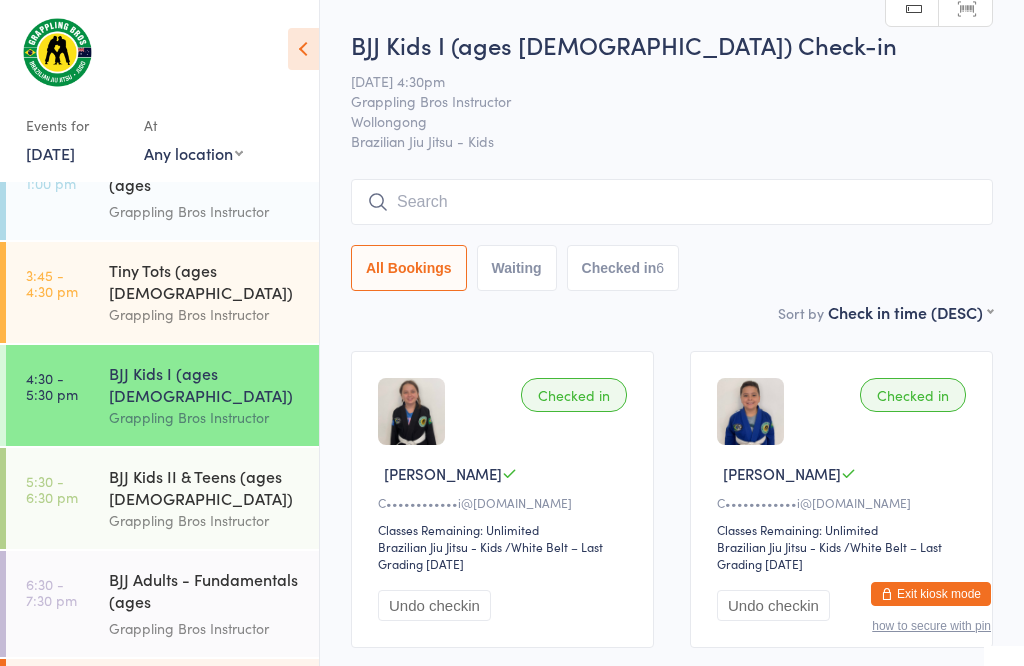 click at bounding box center (672, 202) 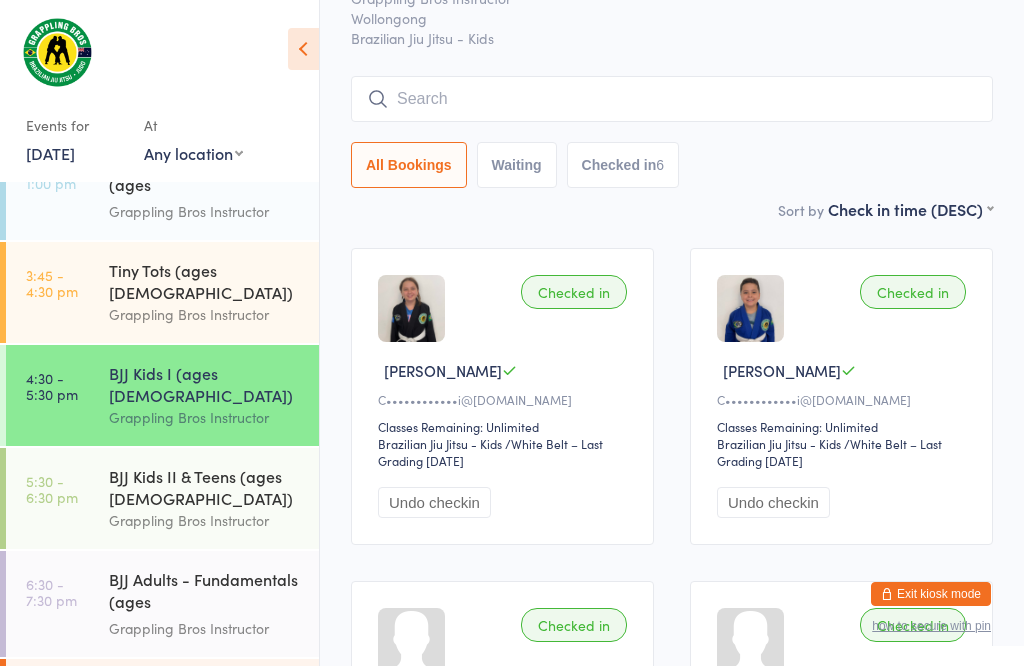 scroll, scrollTop: 181, scrollLeft: 0, axis: vertical 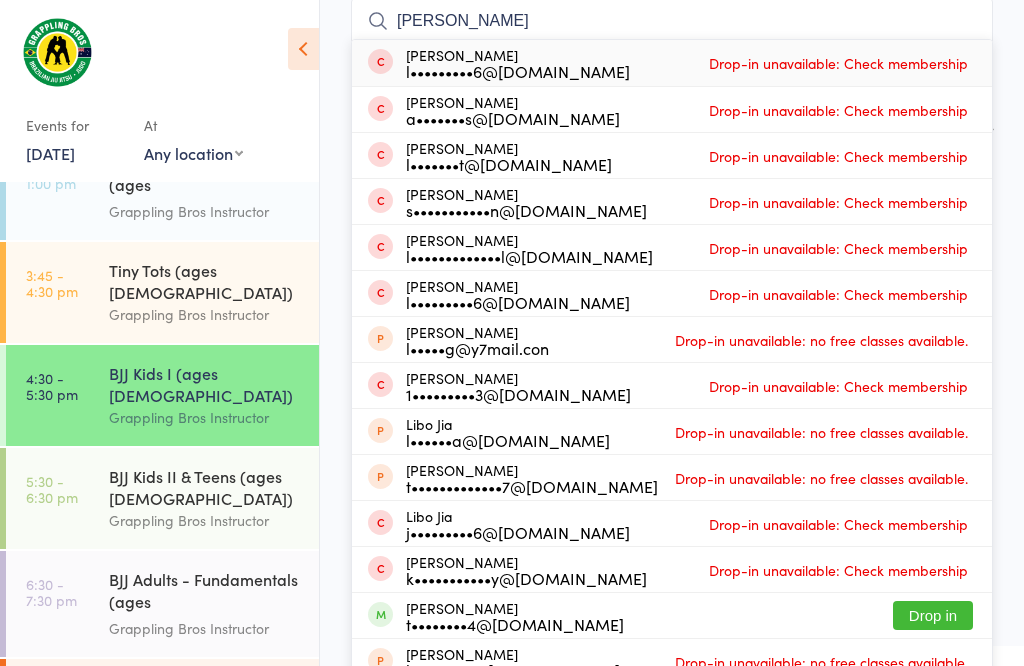 type on "[PERSON_NAME]" 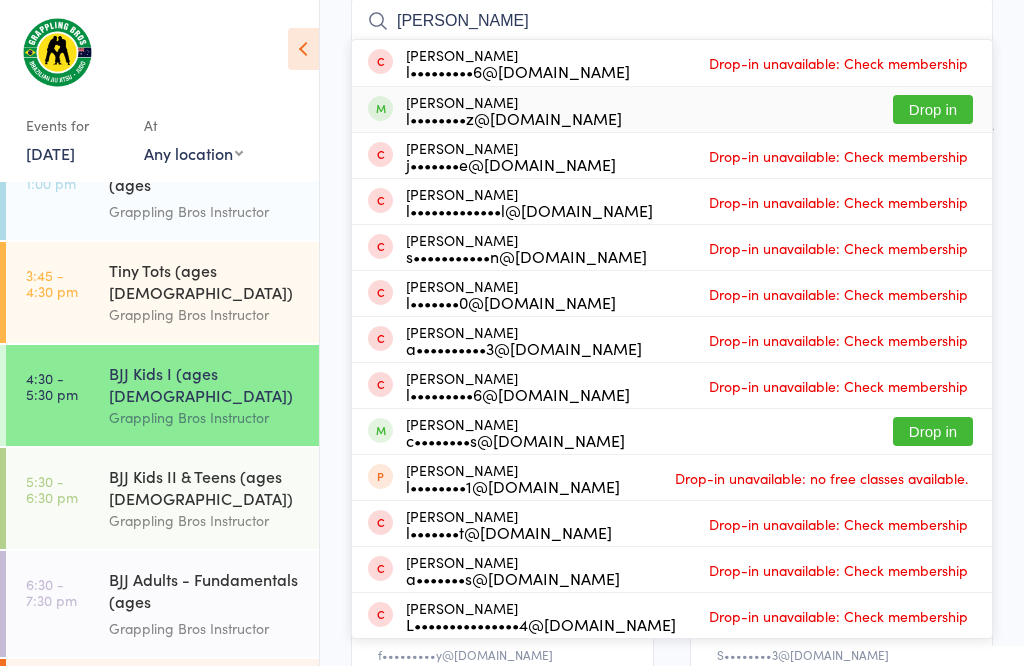 type on "[PERSON_NAME]" 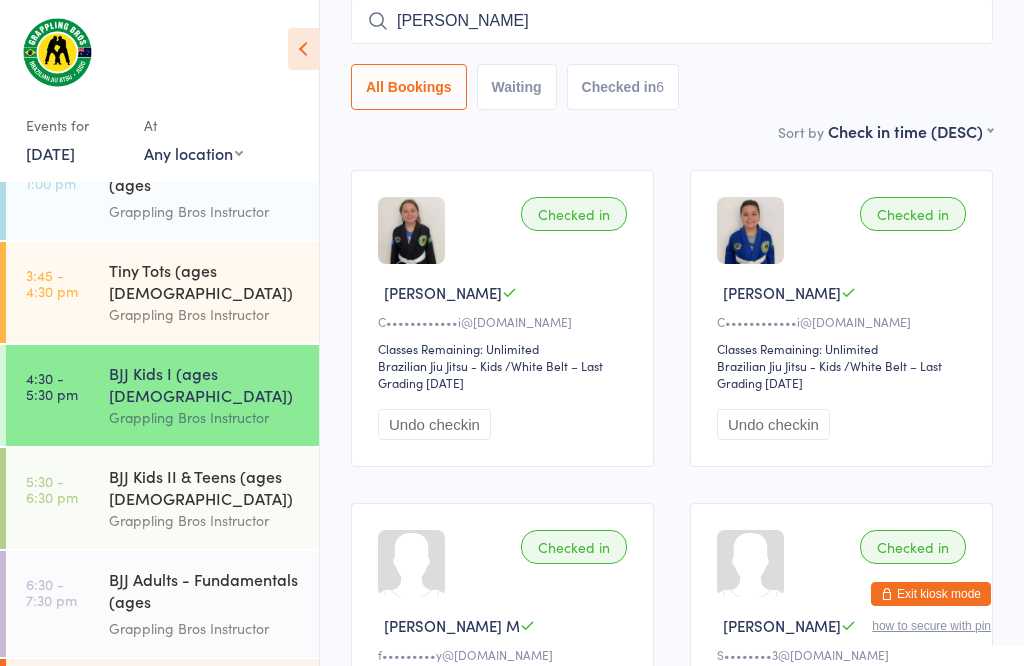 type 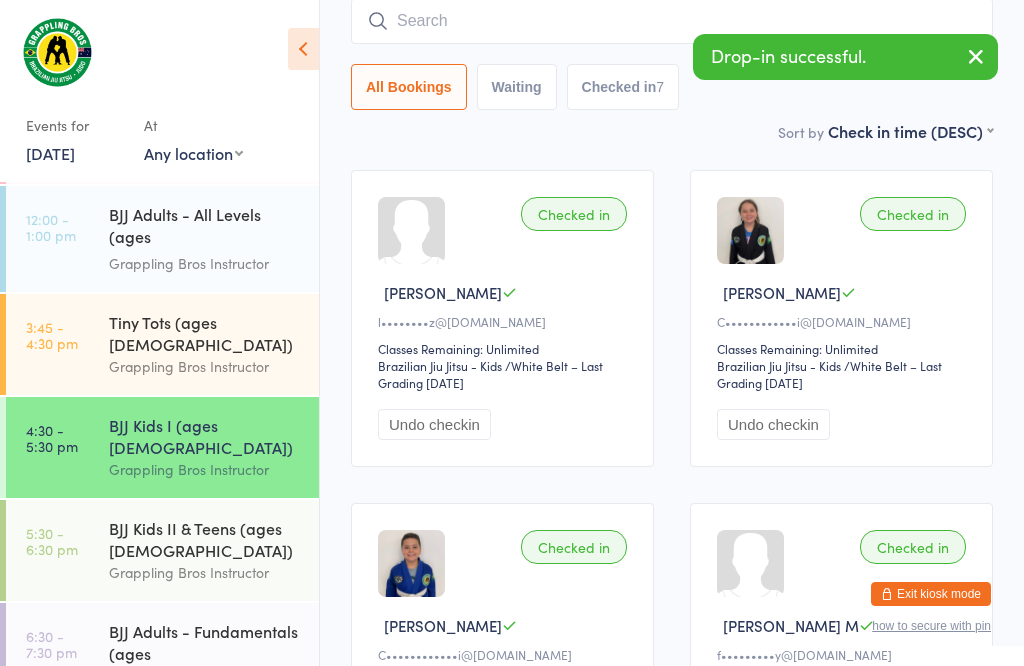 scroll, scrollTop: 126, scrollLeft: 0, axis: vertical 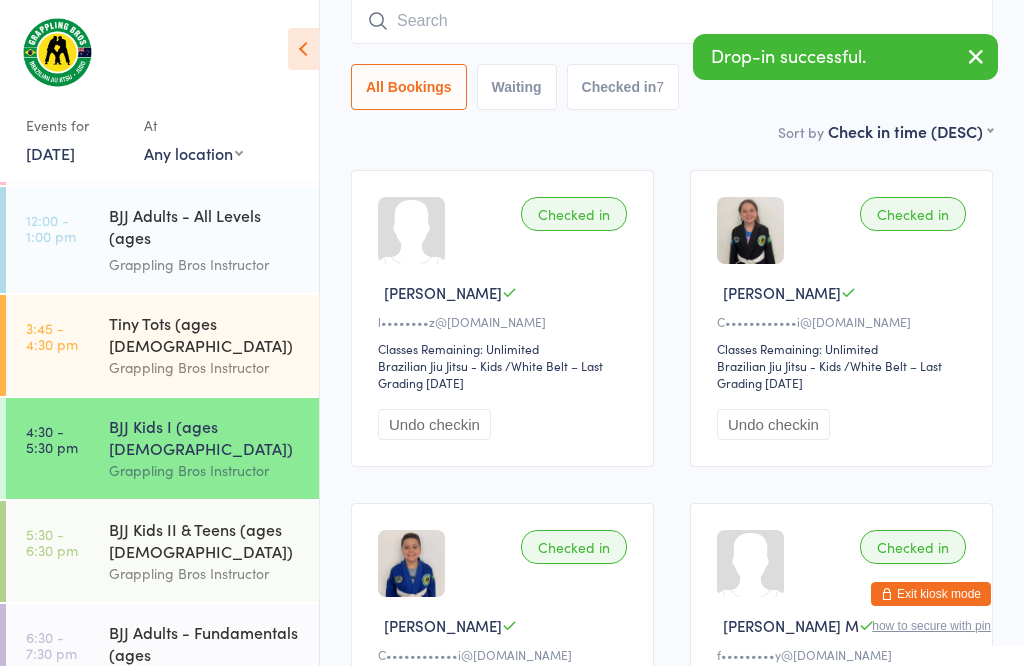 click on "Tiny Tots (ages [DEMOGRAPHIC_DATA])" at bounding box center (205, 334) 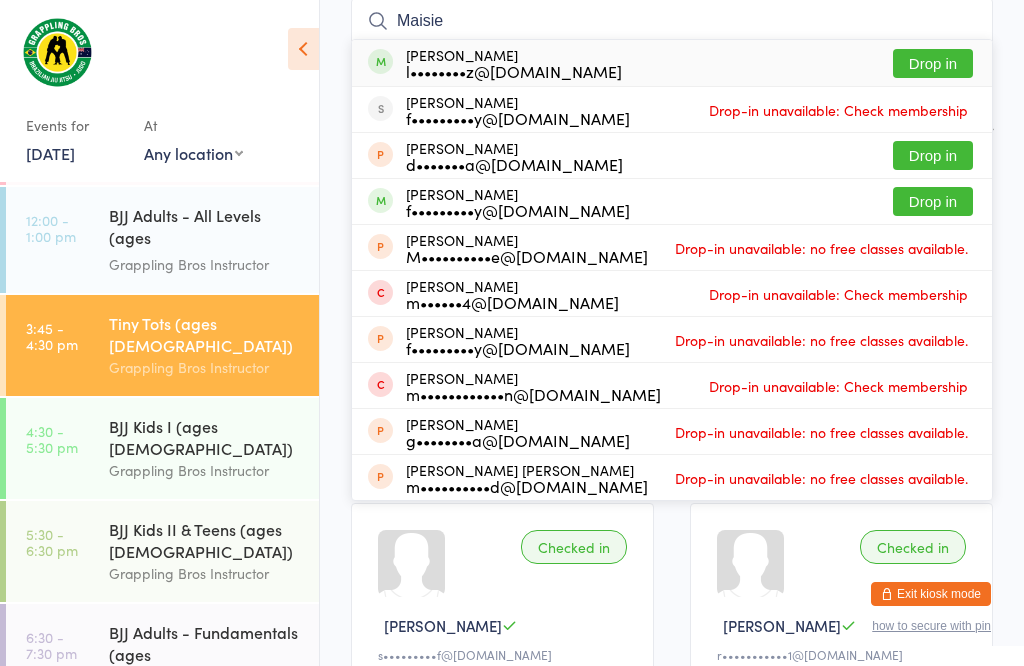 type on "Maisie" 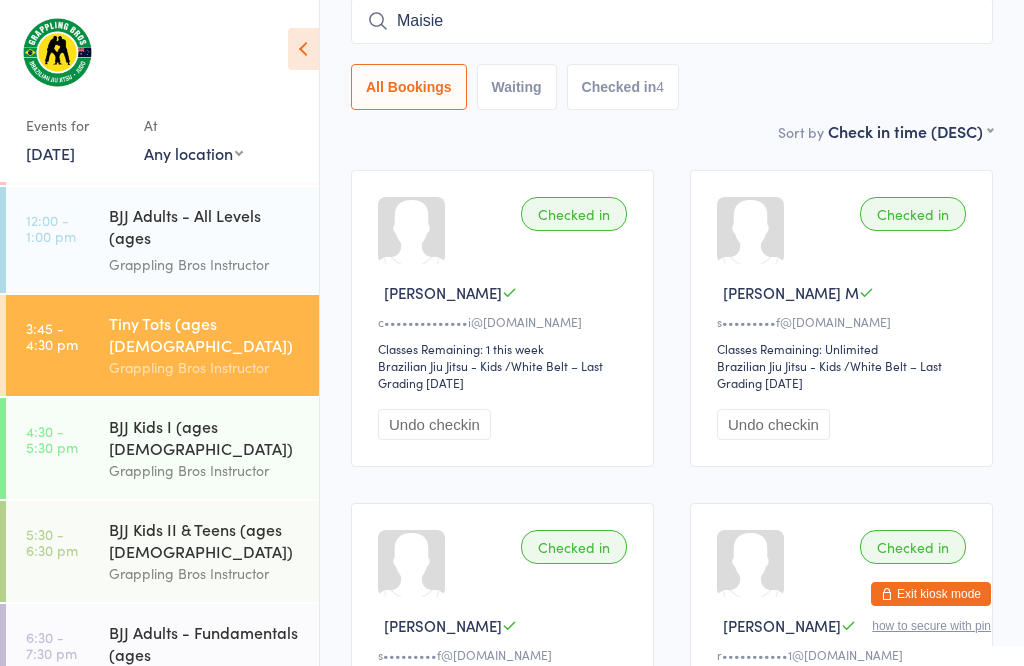 type 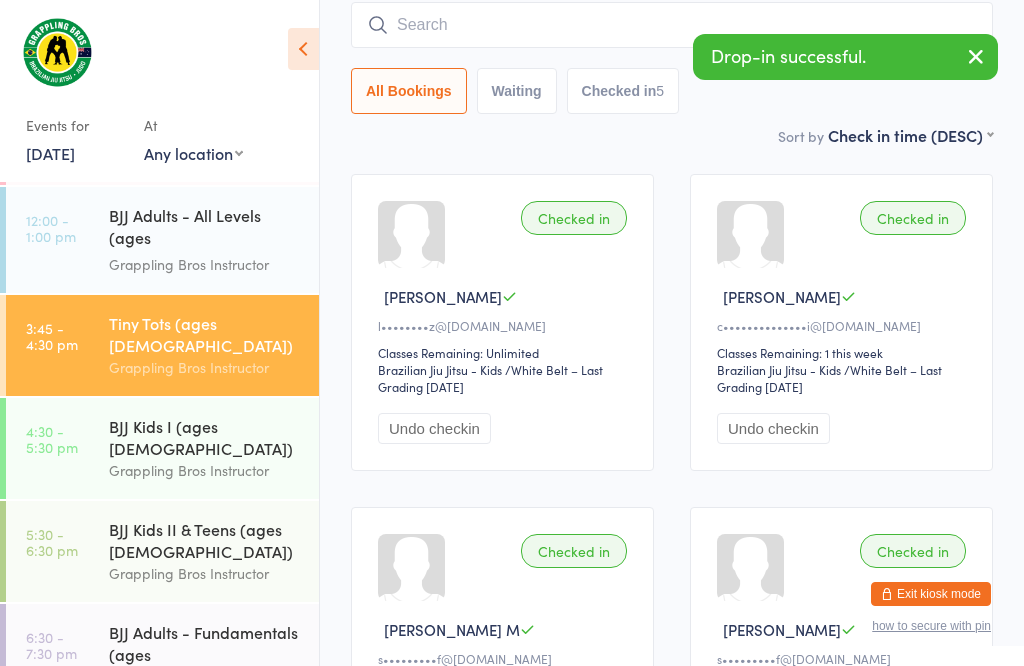 scroll, scrollTop: 201, scrollLeft: 0, axis: vertical 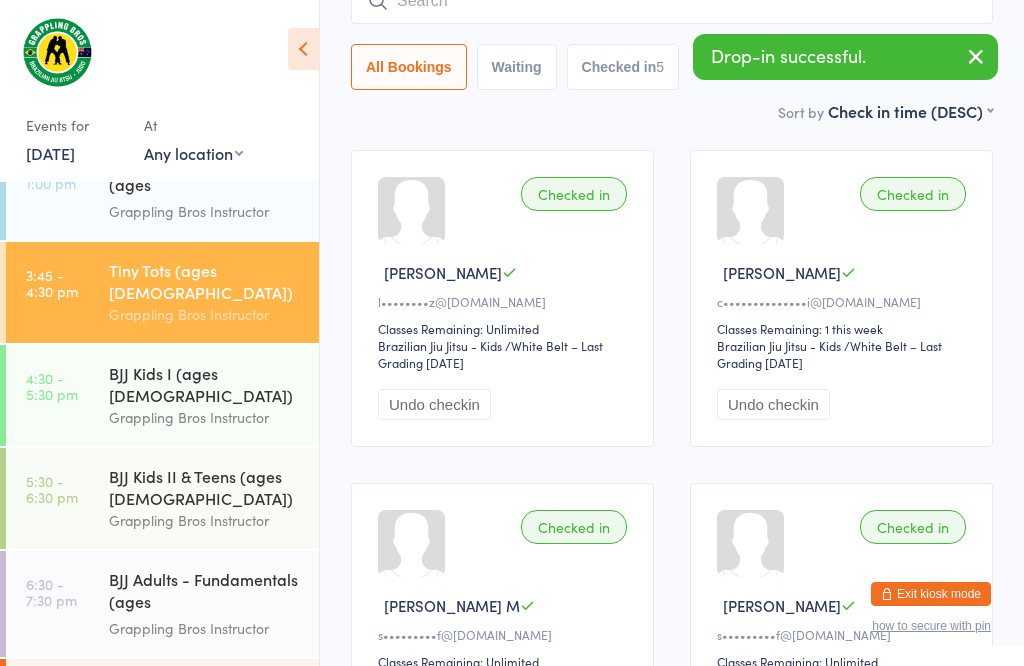 click on "Grappling Bros Instructor" at bounding box center [205, 520] 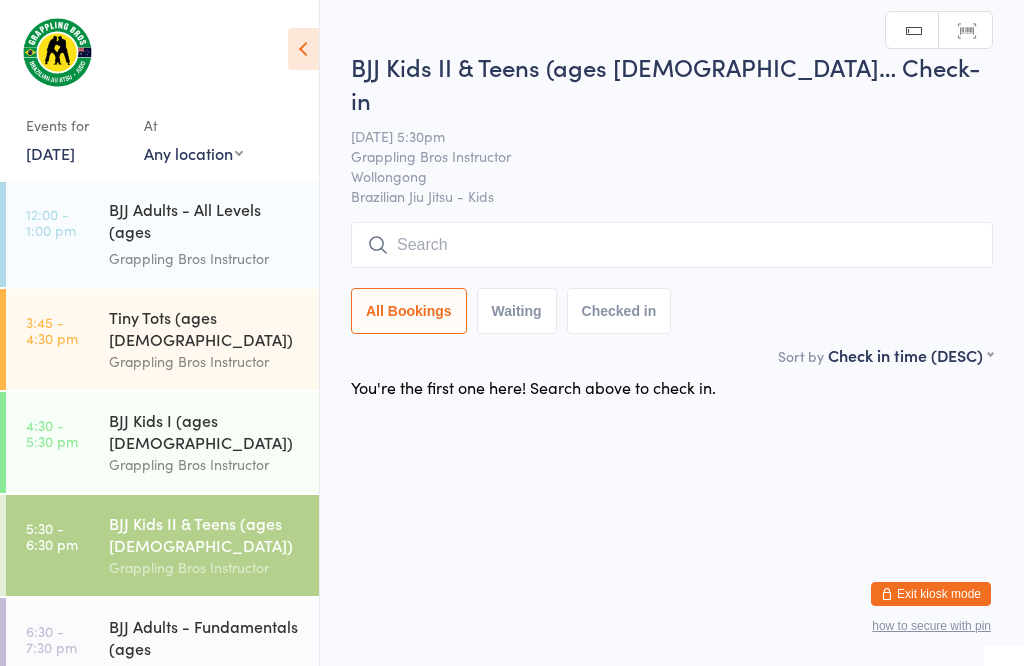 scroll, scrollTop: 127, scrollLeft: 0, axis: vertical 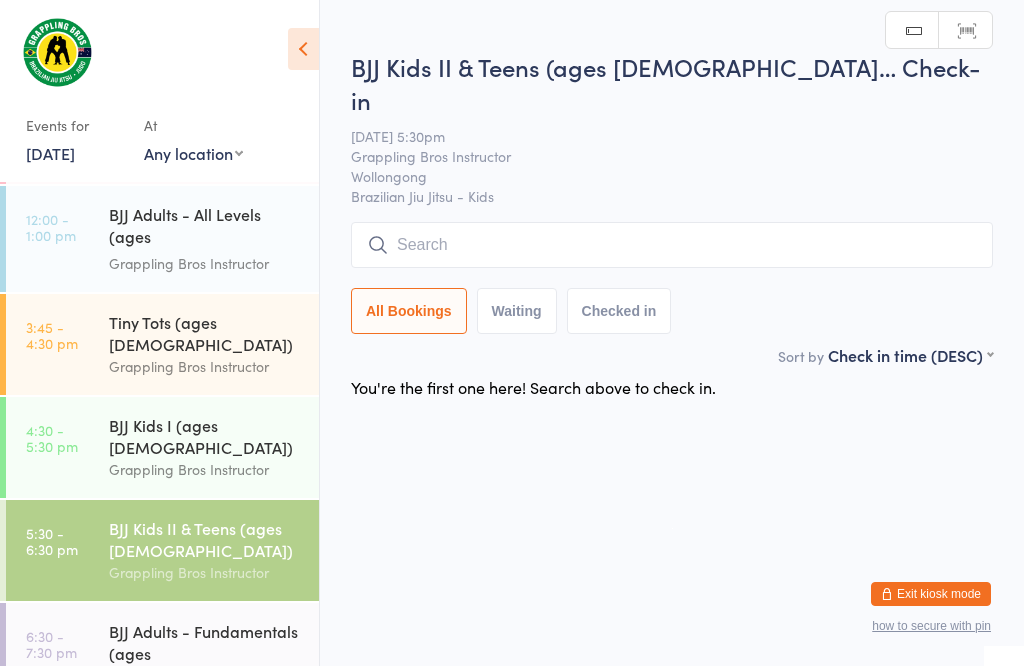 click on "BJJ Kids I (ages [DEMOGRAPHIC_DATA])" at bounding box center [205, 436] 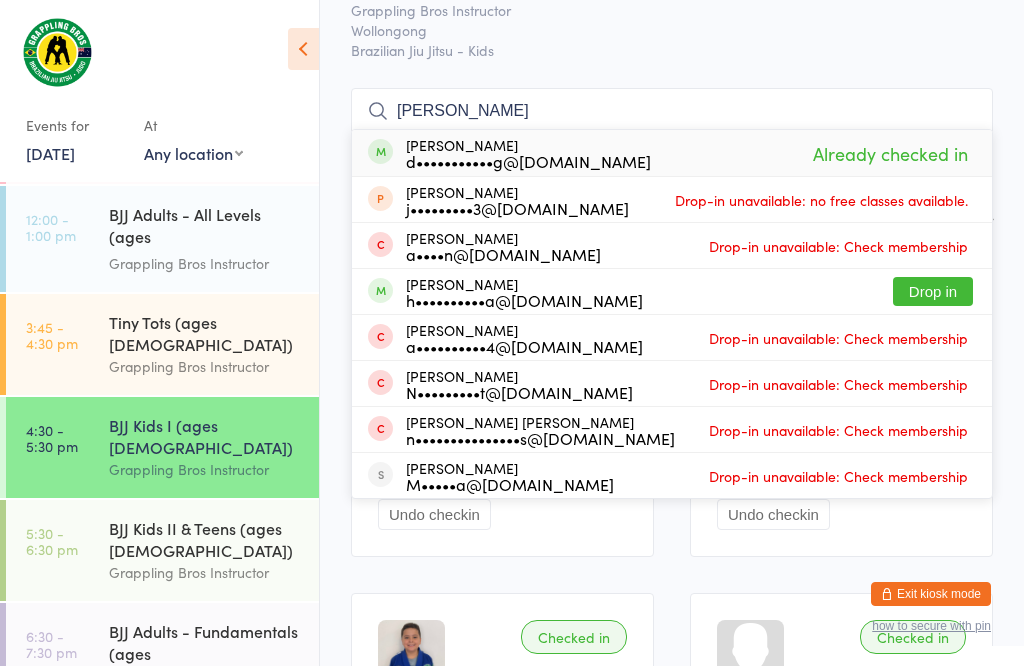 scroll, scrollTop: 98, scrollLeft: 0, axis: vertical 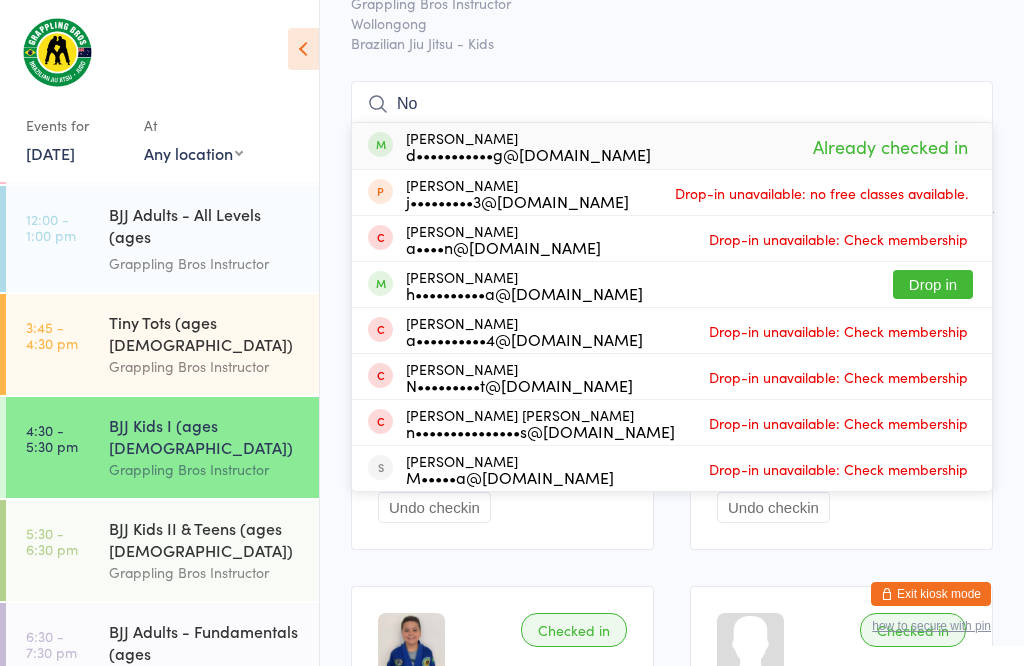 type on "N" 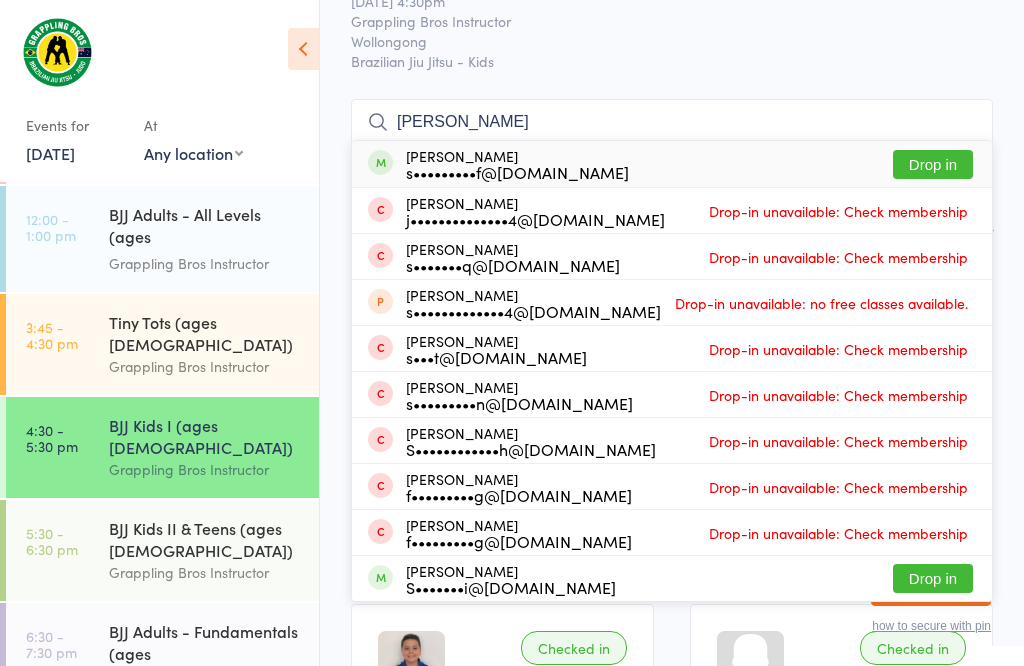 scroll, scrollTop: 84, scrollLeft: 0, axis: vertical 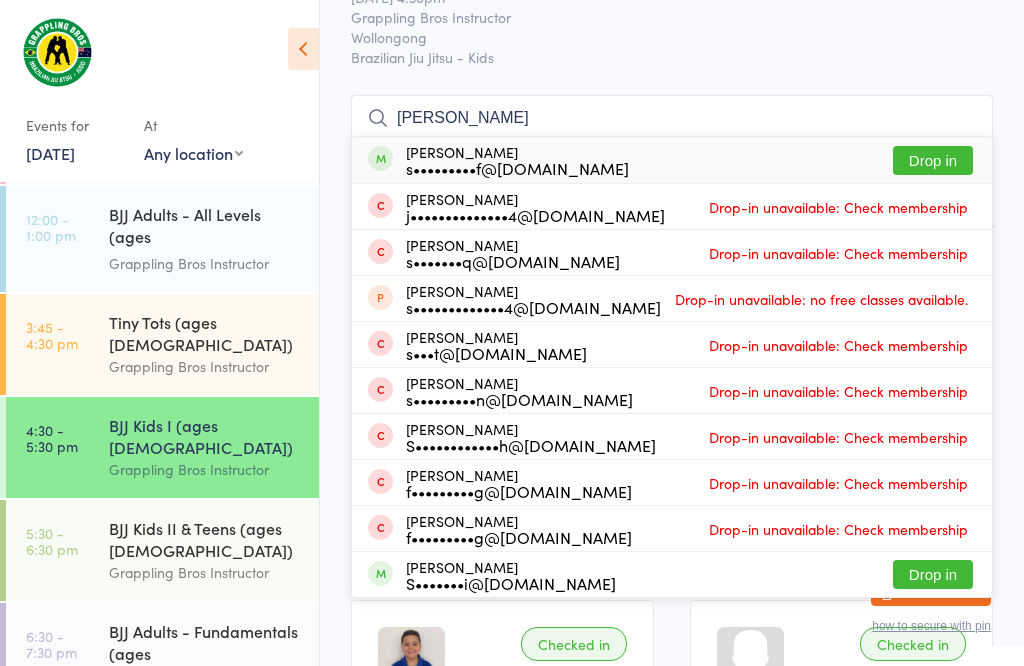 type on "[PERSON_NAME]" 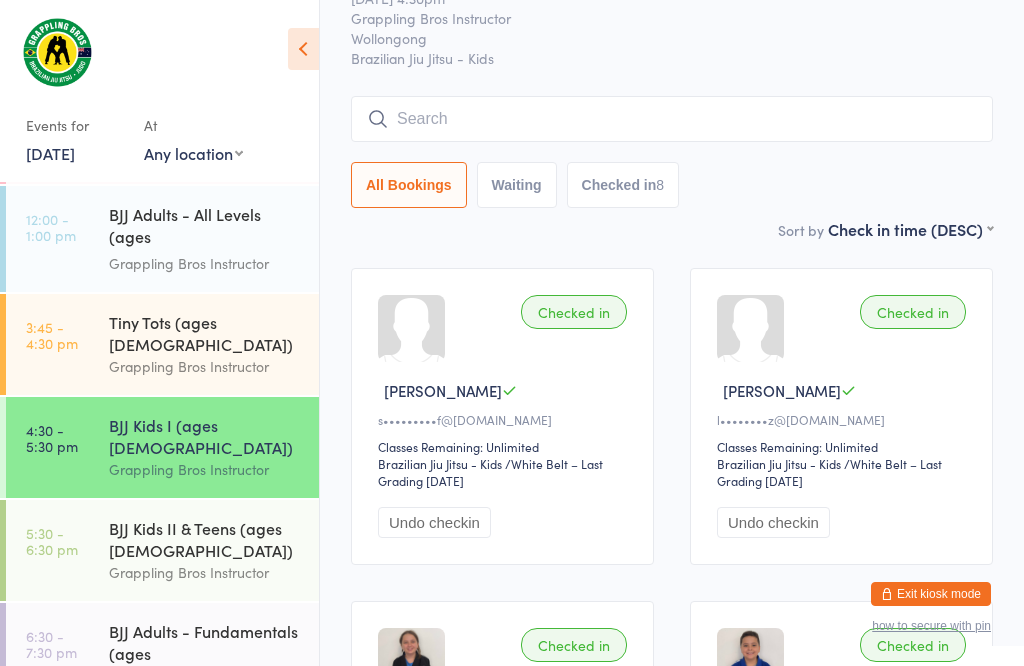 scroll, scrollTop: 142, scrollLeft: 0, axis: vertical 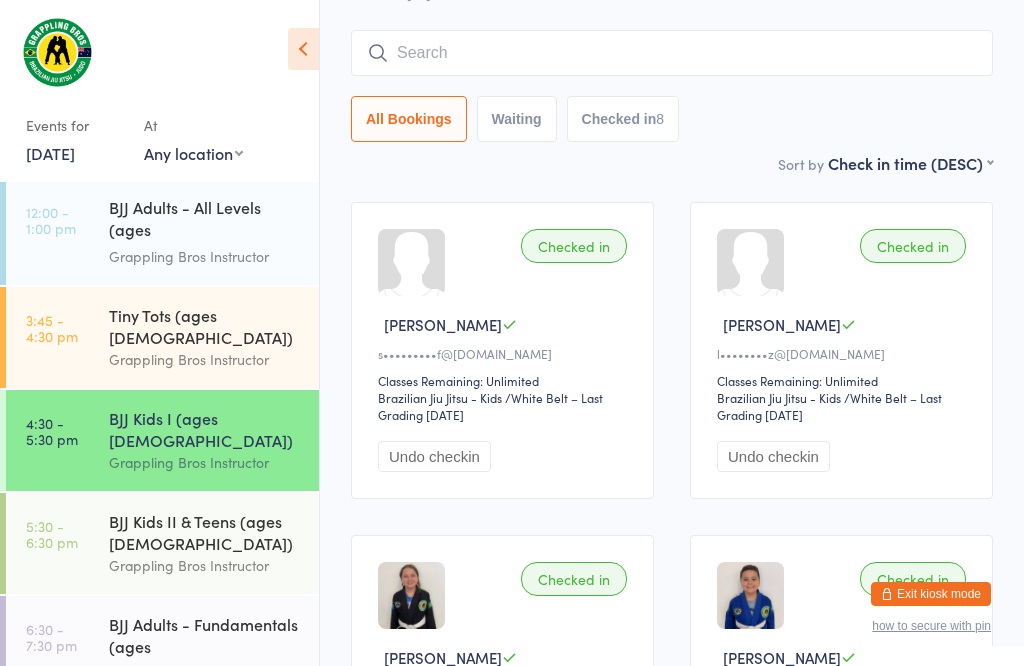 click on "Tiny Tots (ages [DEMOGRAPHIC_DATA])" at bounding box center [205, 326] 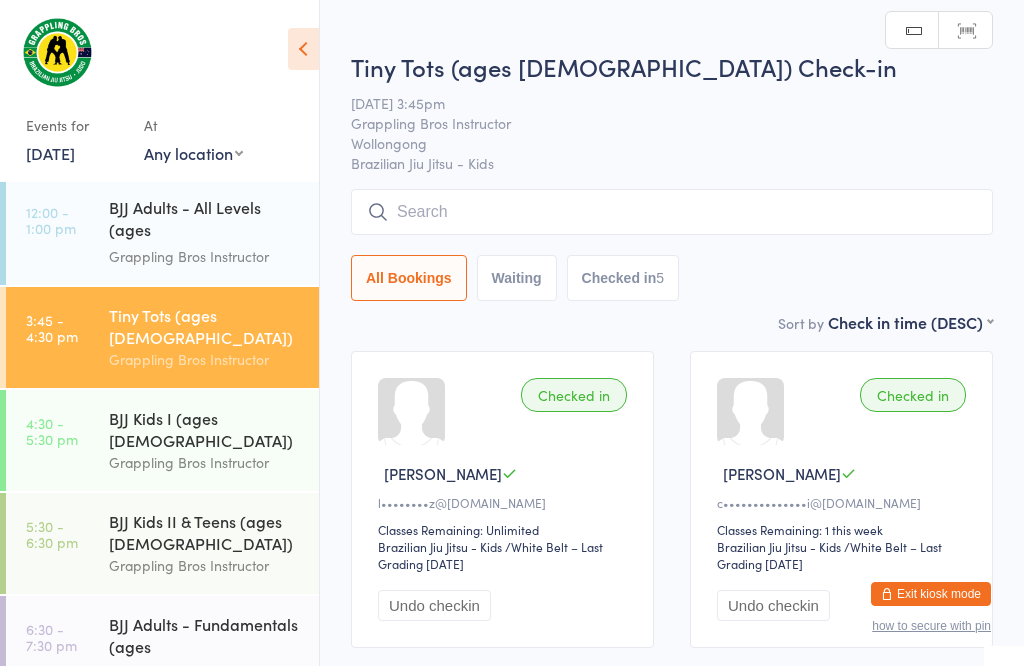 scroll, scrollTop: 1, scrollLeft: 0, axis: vertical 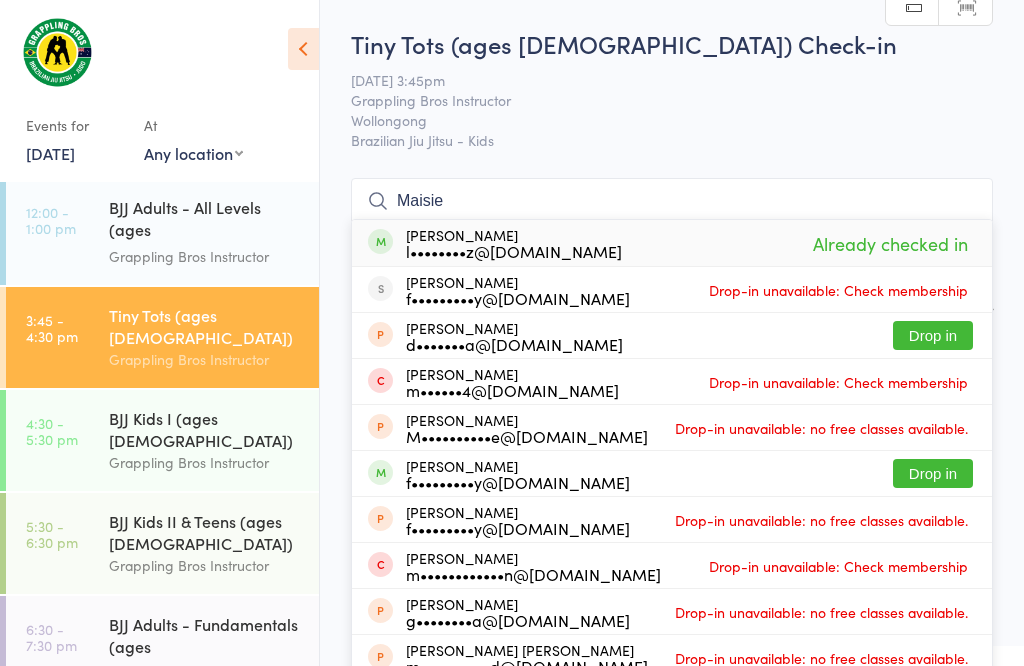 type on "Maisie" 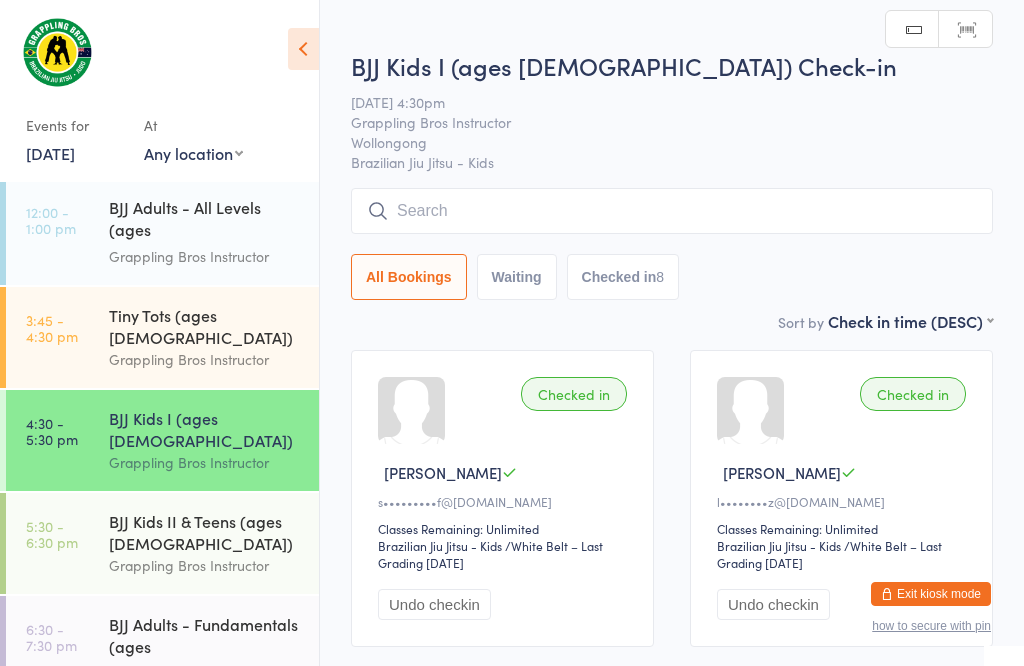 click at bounding box center (672, 211) 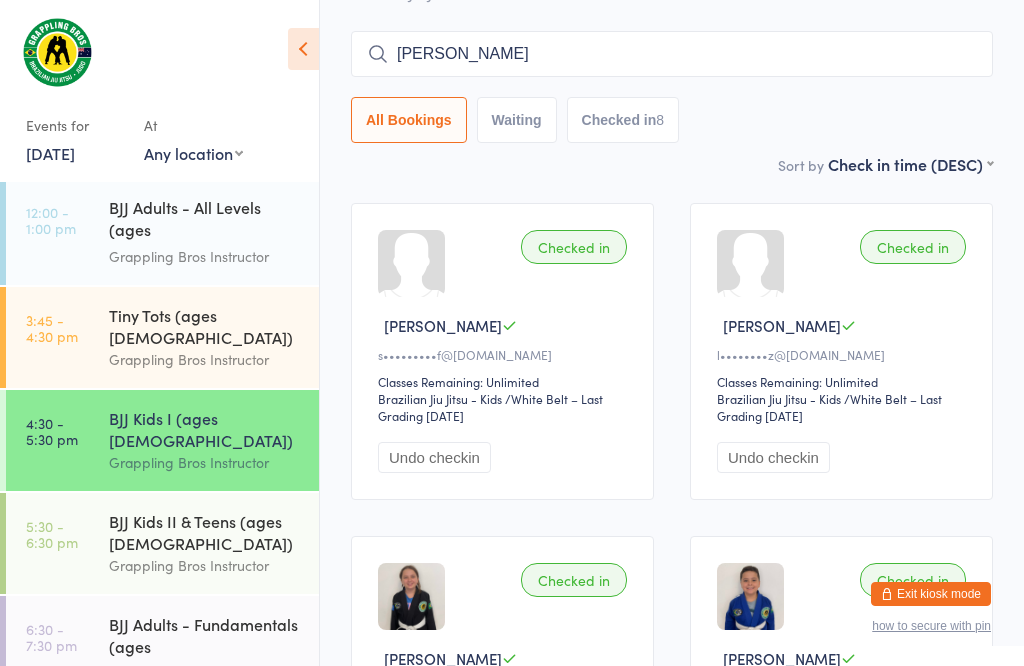 scroll, scrollTop: 82, scrollLeft: 0, axis: vertical 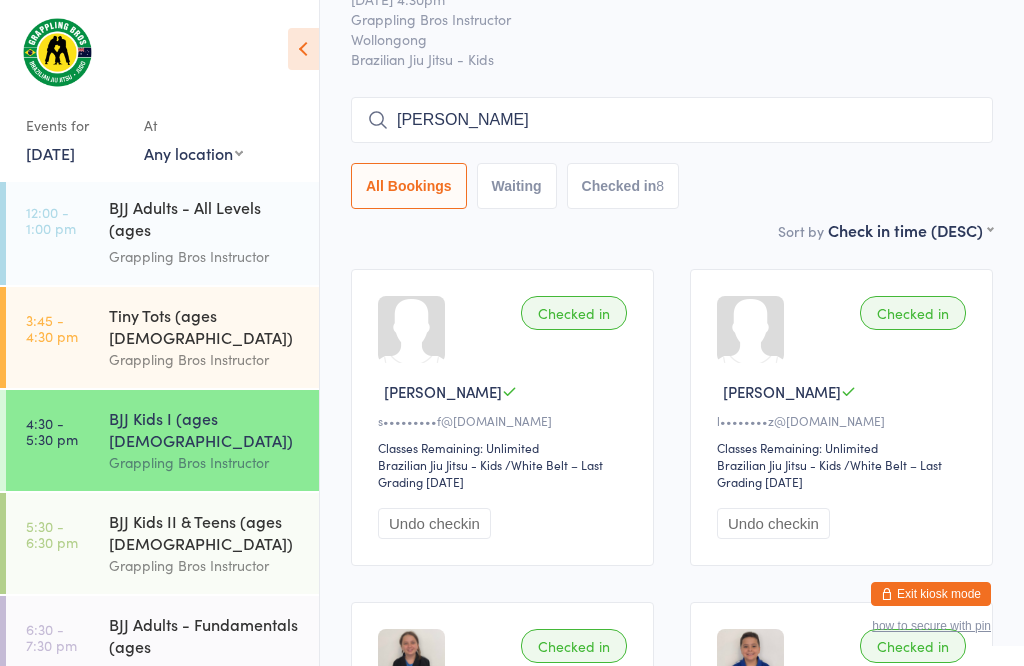 click on "[PERSON_NAME]" at bounding box center [672, 120] 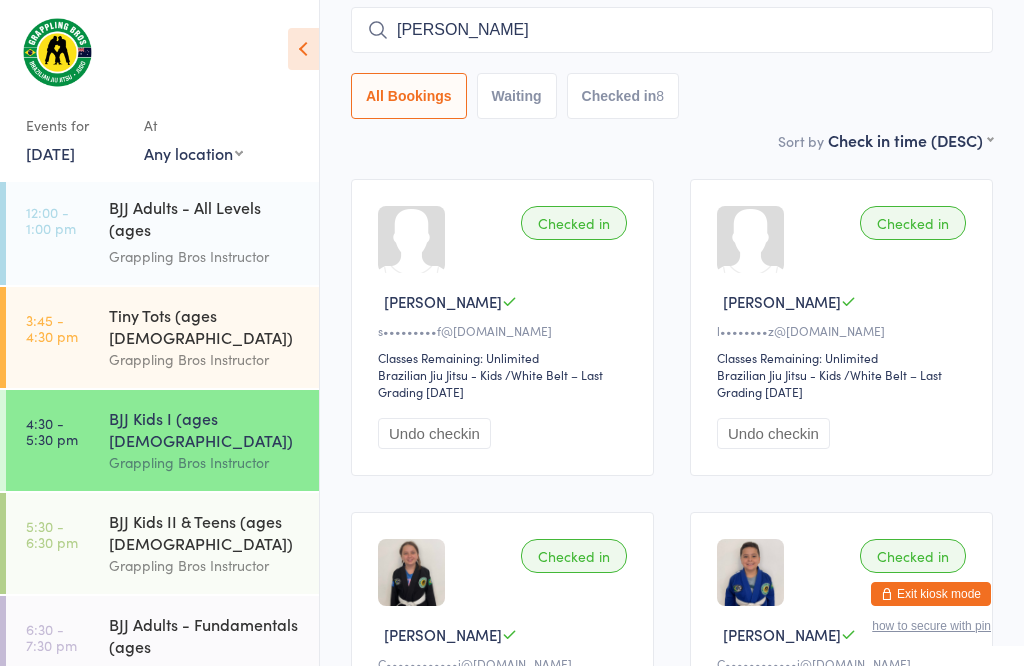 scroll, scrollTop: 181, scrollLeft: 0, axis: vertical 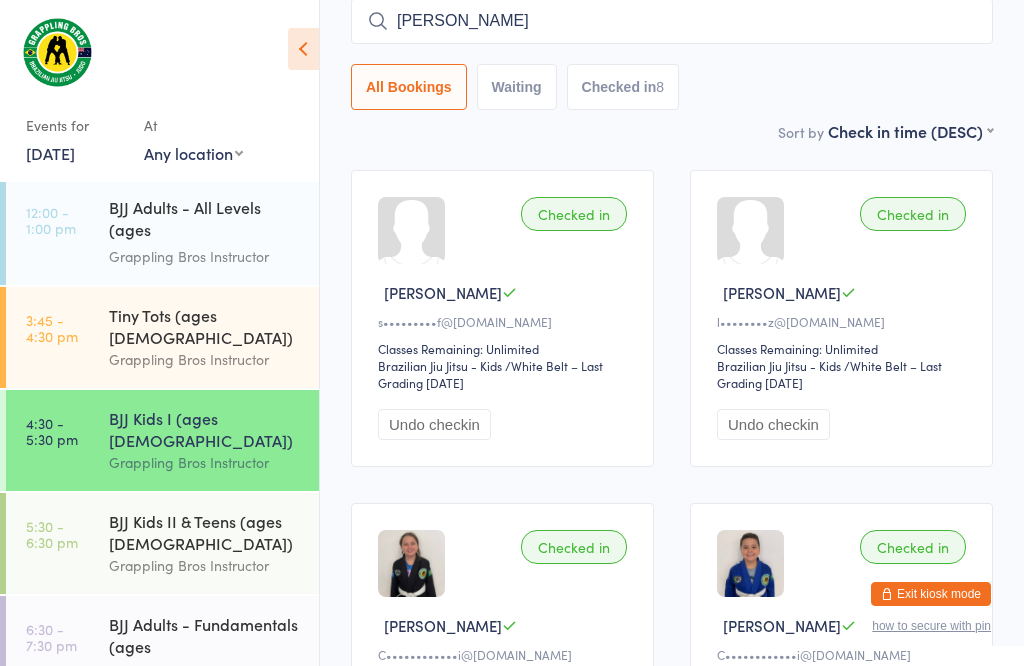 click on "[PERSON_NAME]" at bounding box center (672, 21) 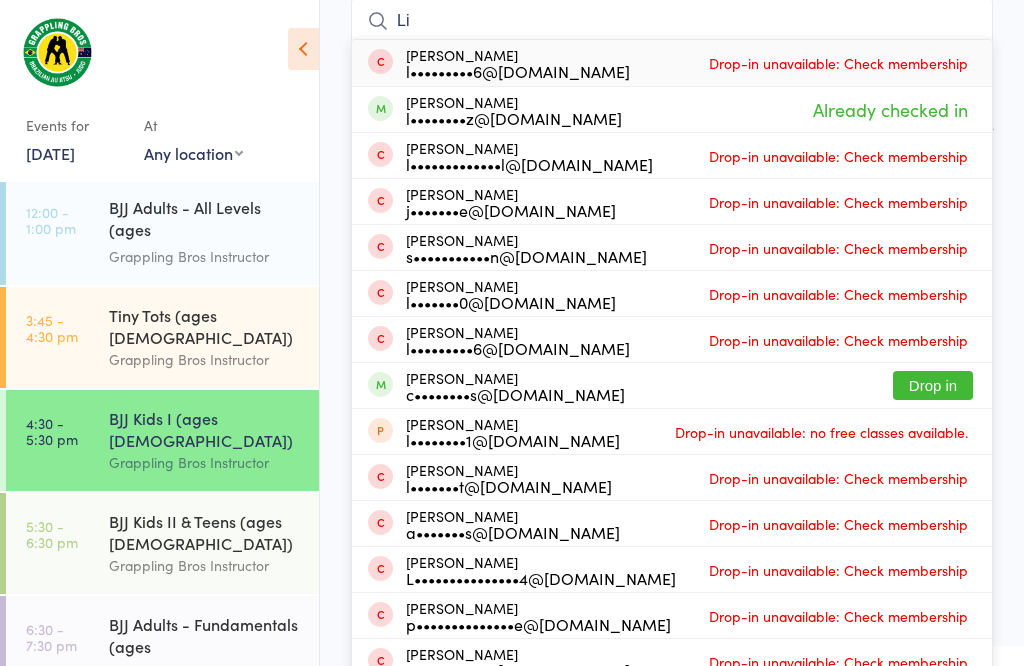type on "L" 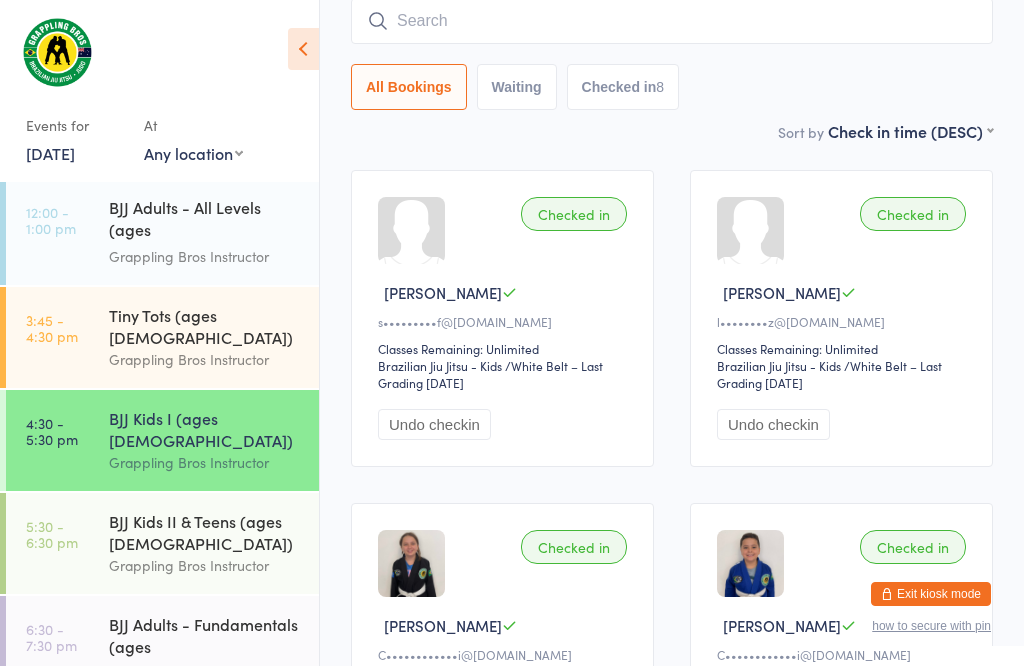 type 